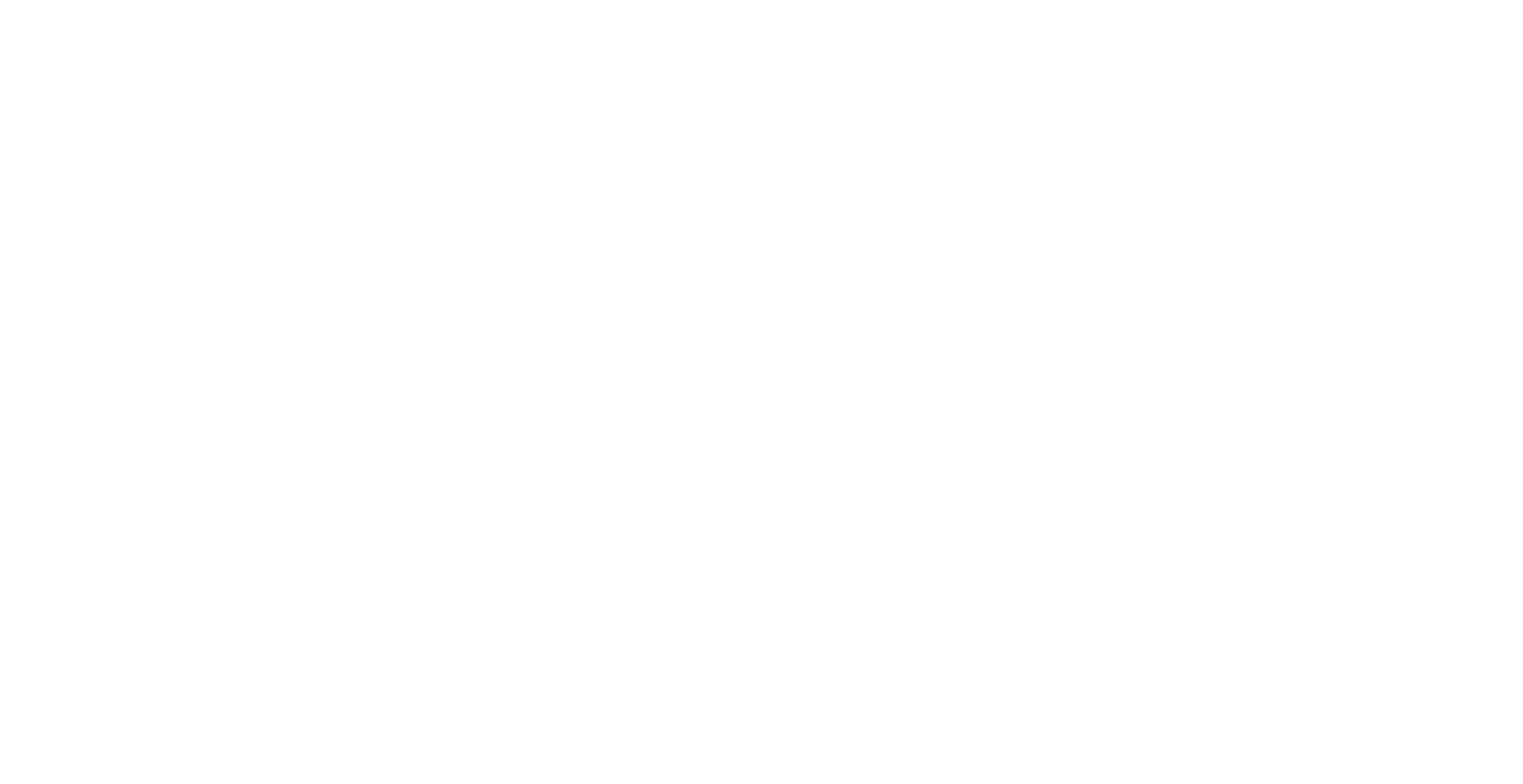scroll, scrollTop: 0, scrollLeft: 0, axis: both 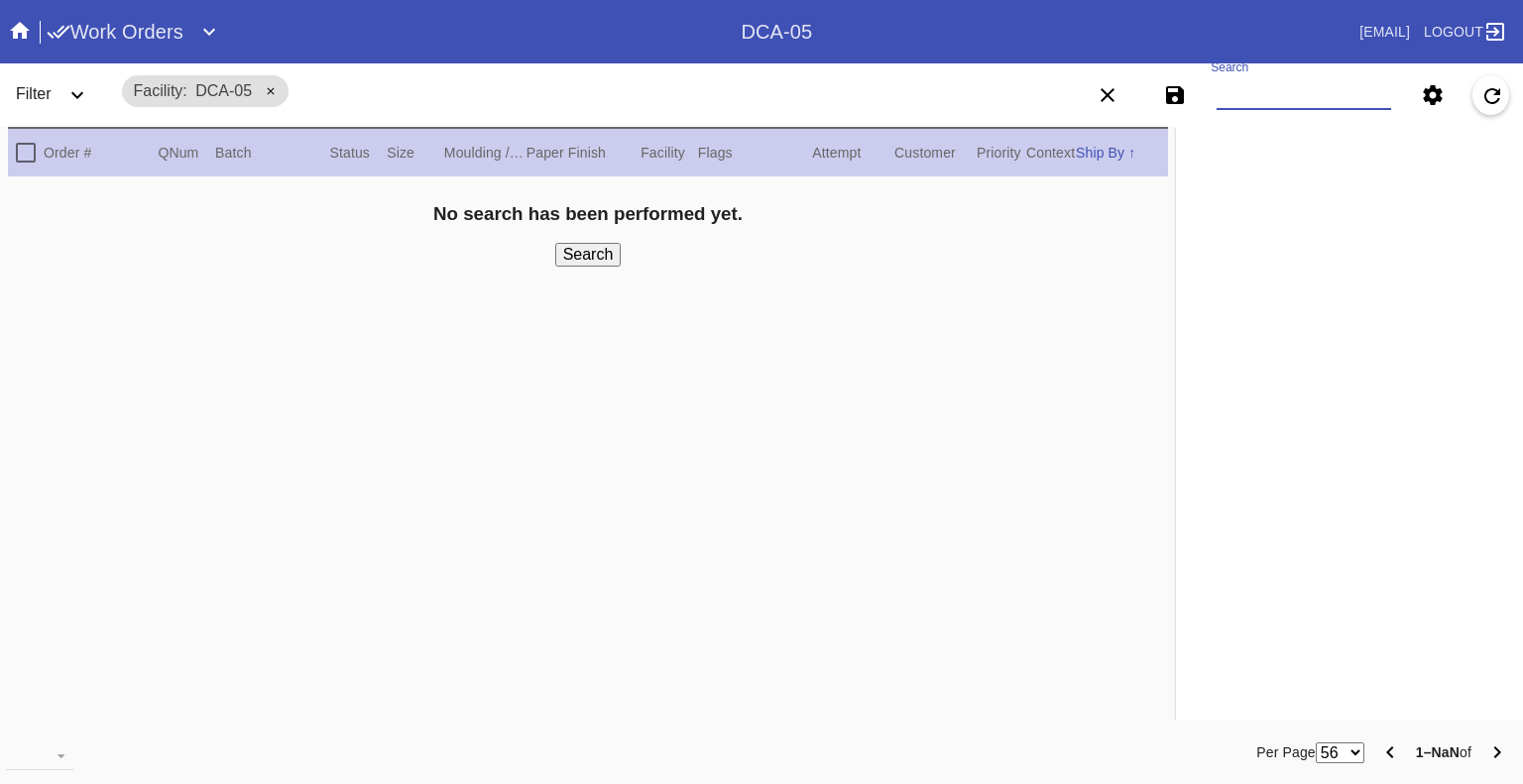 click on "Search" at bounding box center (1304, 95) 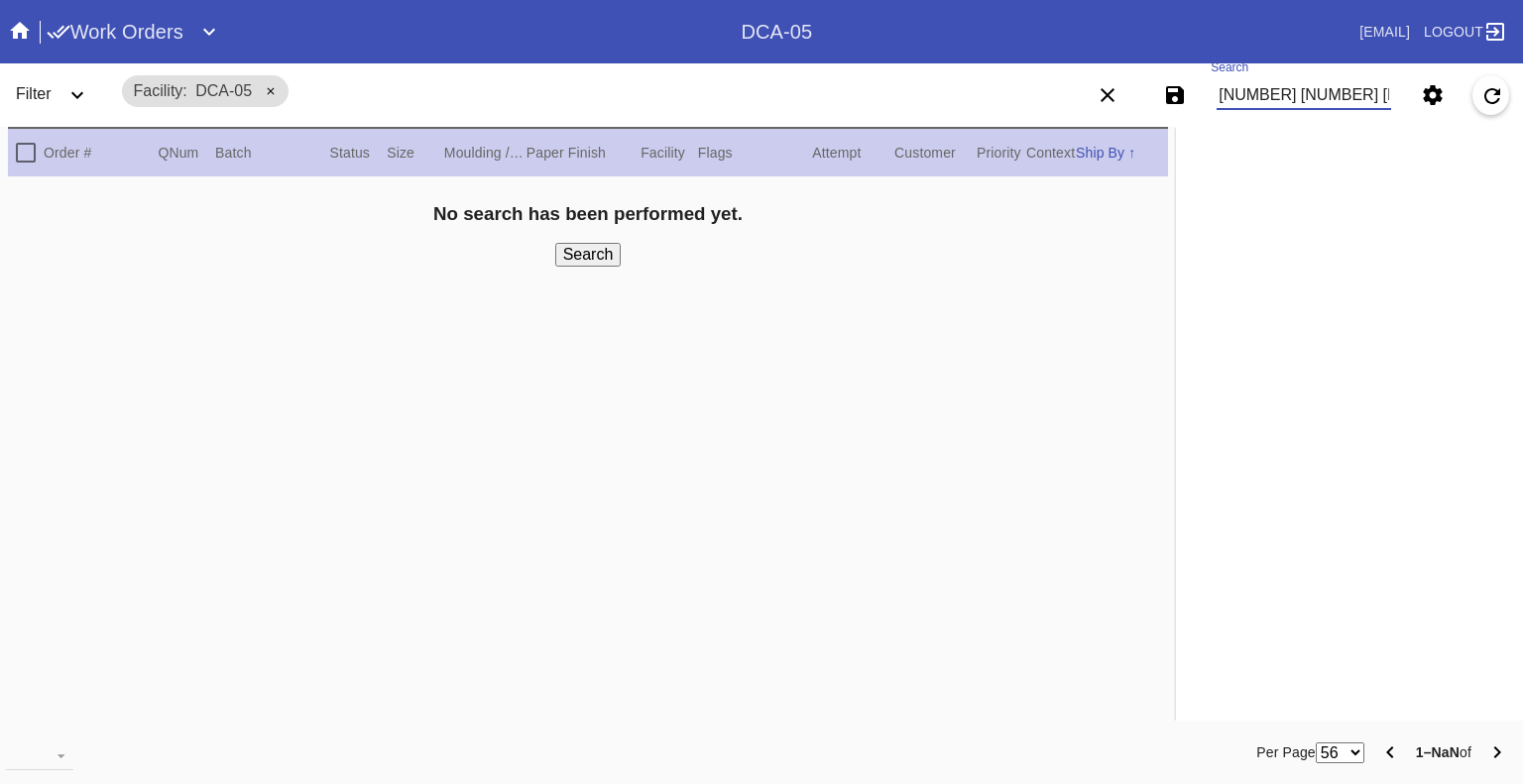 scroll, scrollTop: 0, scrollLeft: 1337, axis: horizontal 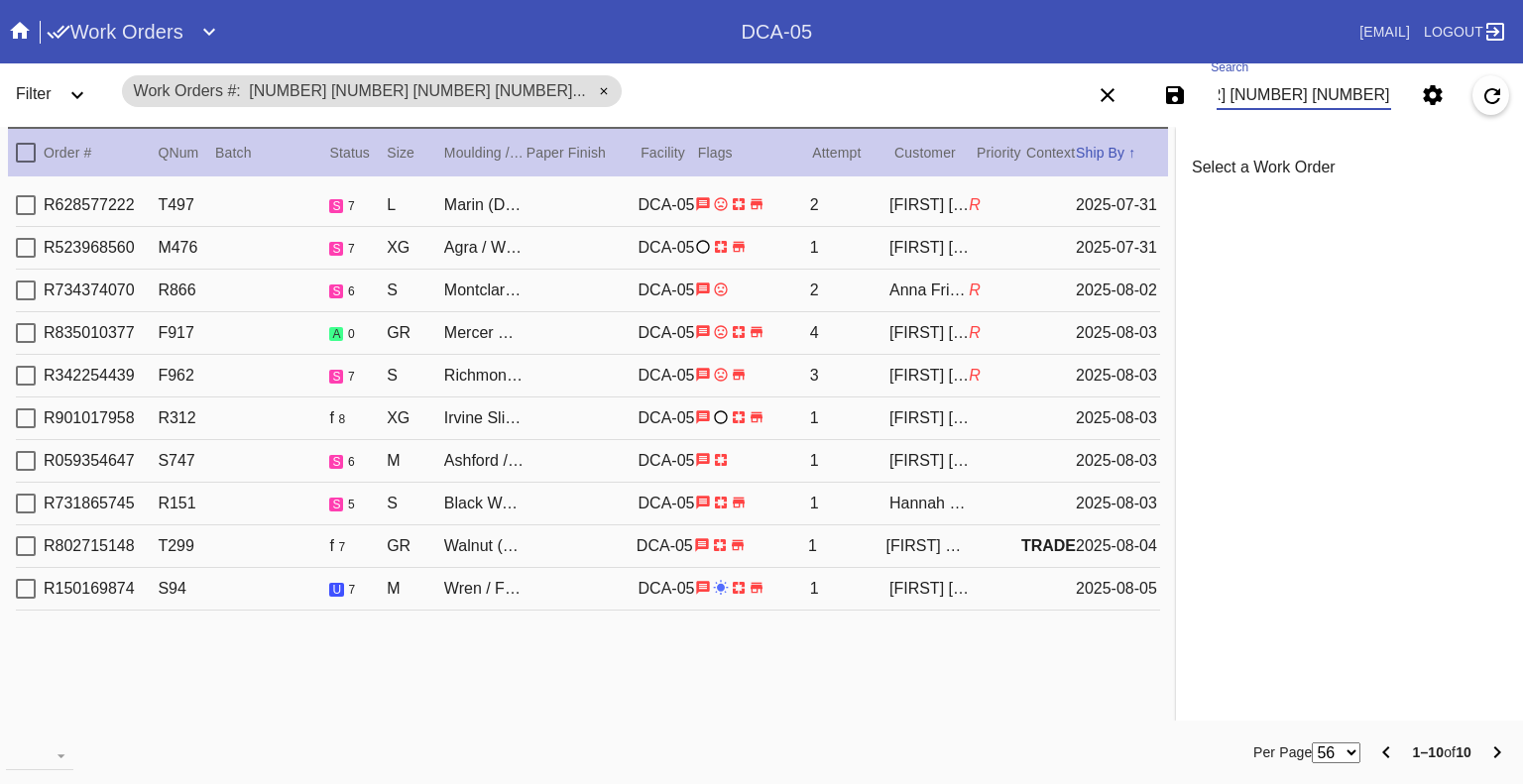 type on "W405947086823236 W966300193511376 W423014838424948 W987512229814878 W470236885814251 W408820535369920 W848515893711198 W620441169629508 W237663584993752 W432657971802763" 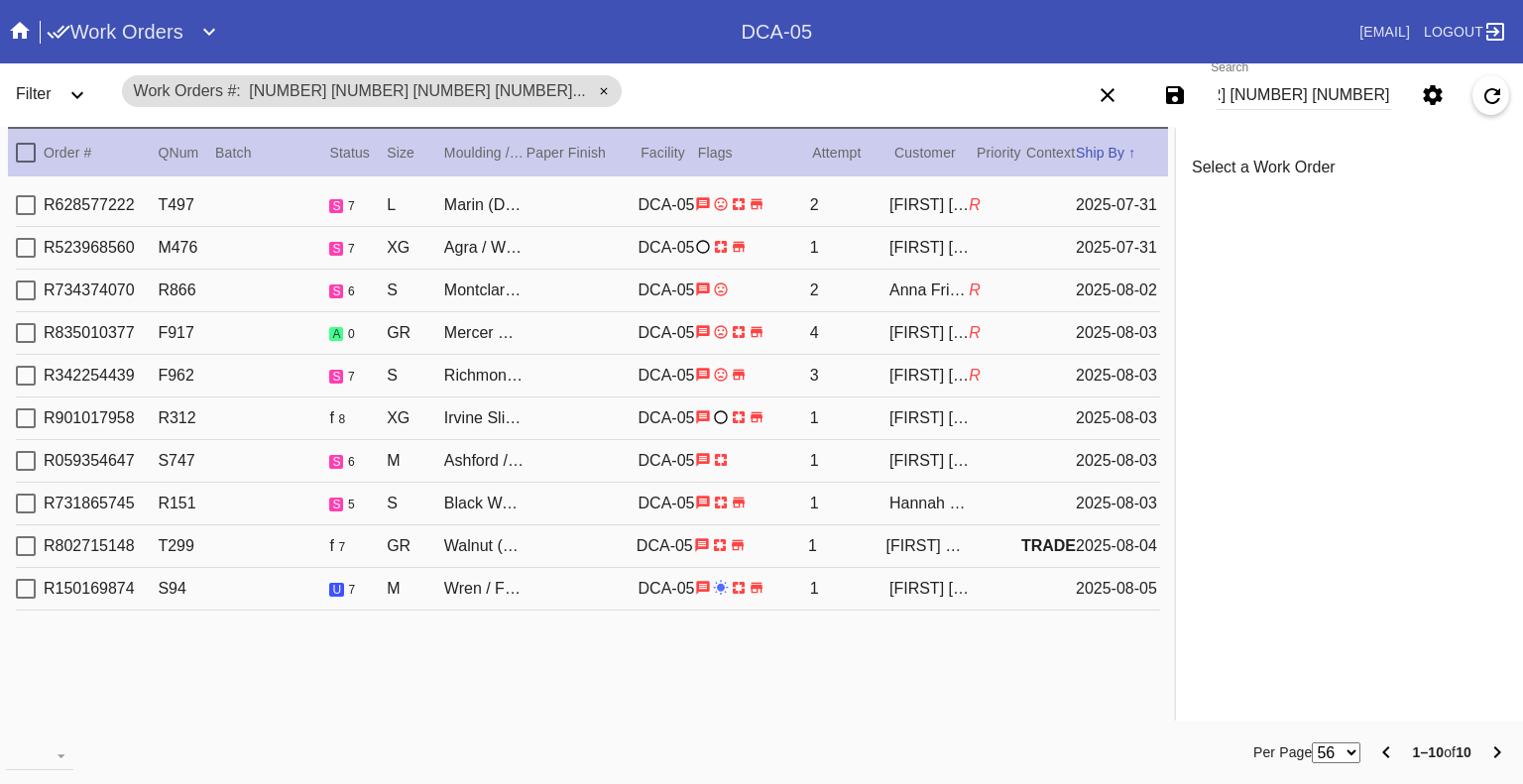 scroll, scrollTop: 0, scrollLeft: 0, axis: both 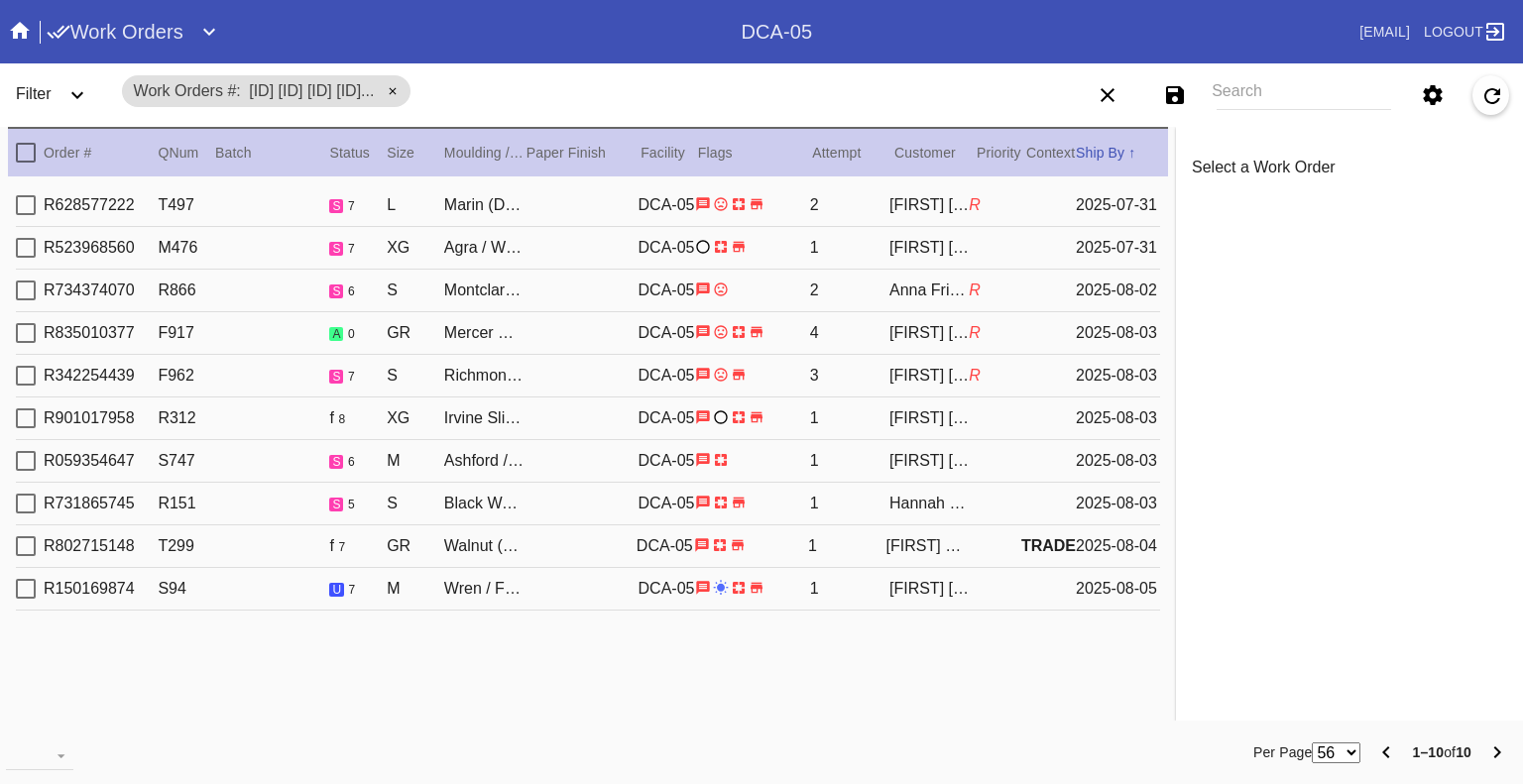 click 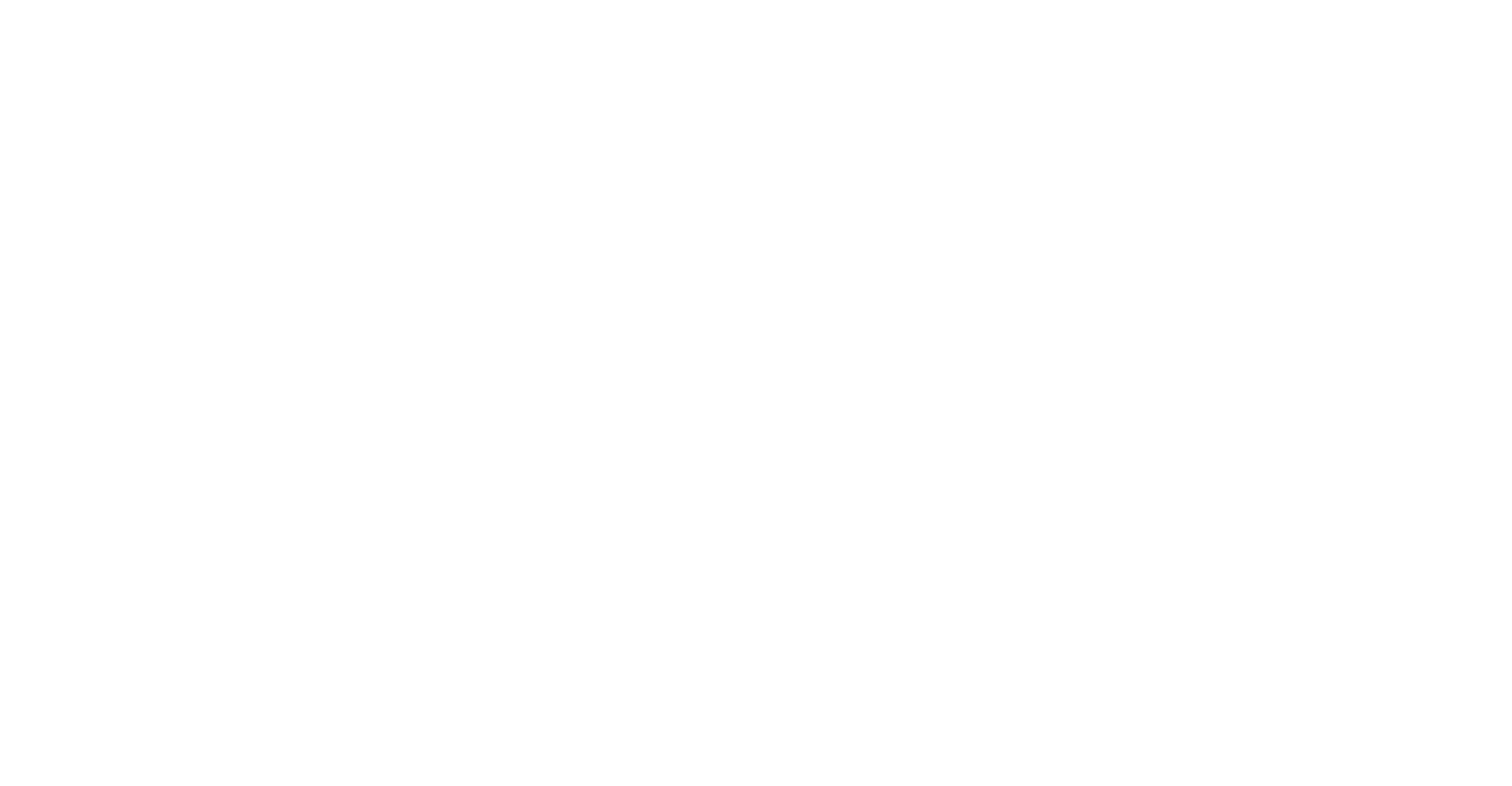 scroll, scrollTop: 0, scrollLeft: 0, axis: both 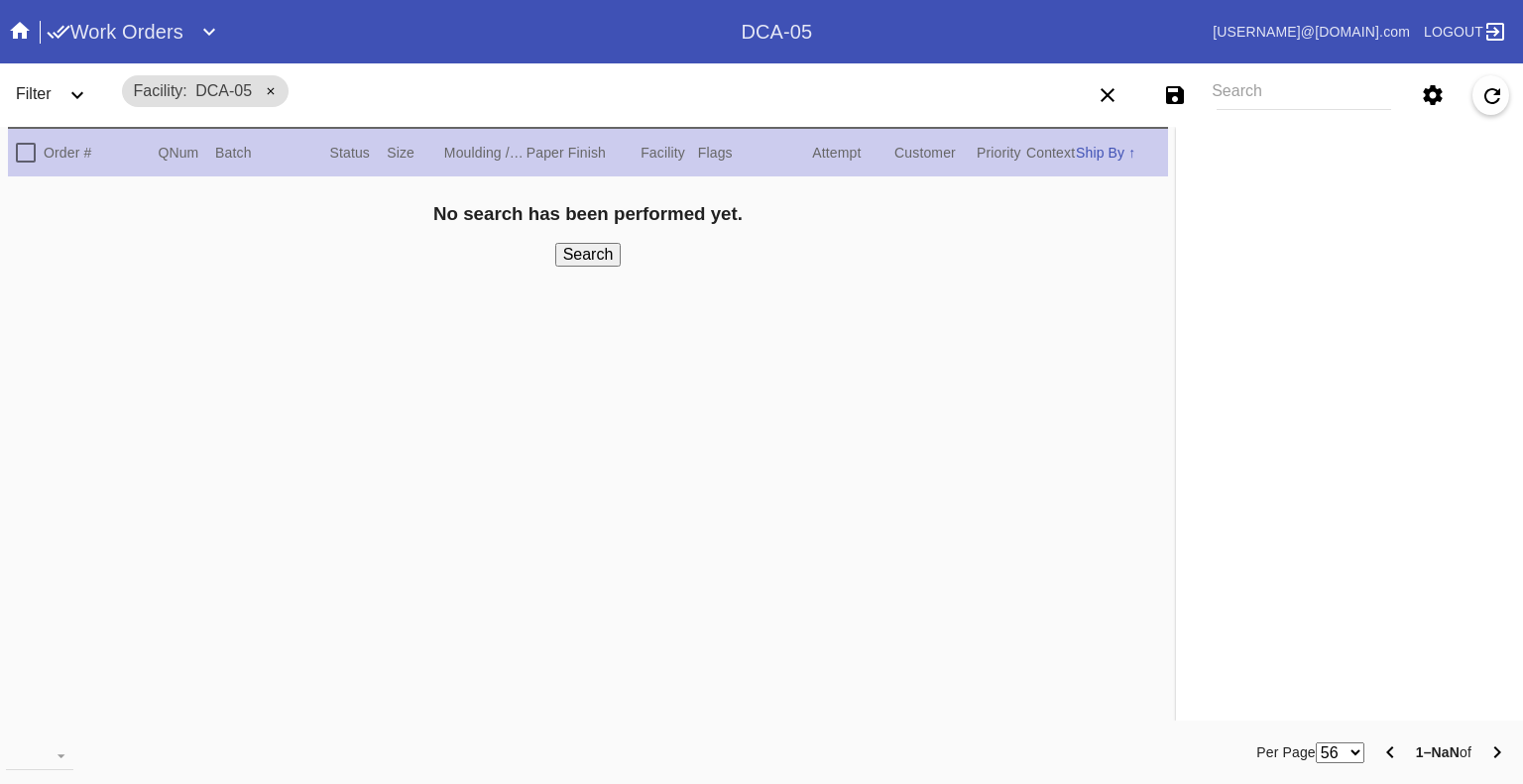 click on "Work Orders" at bounding box center [394, 32] 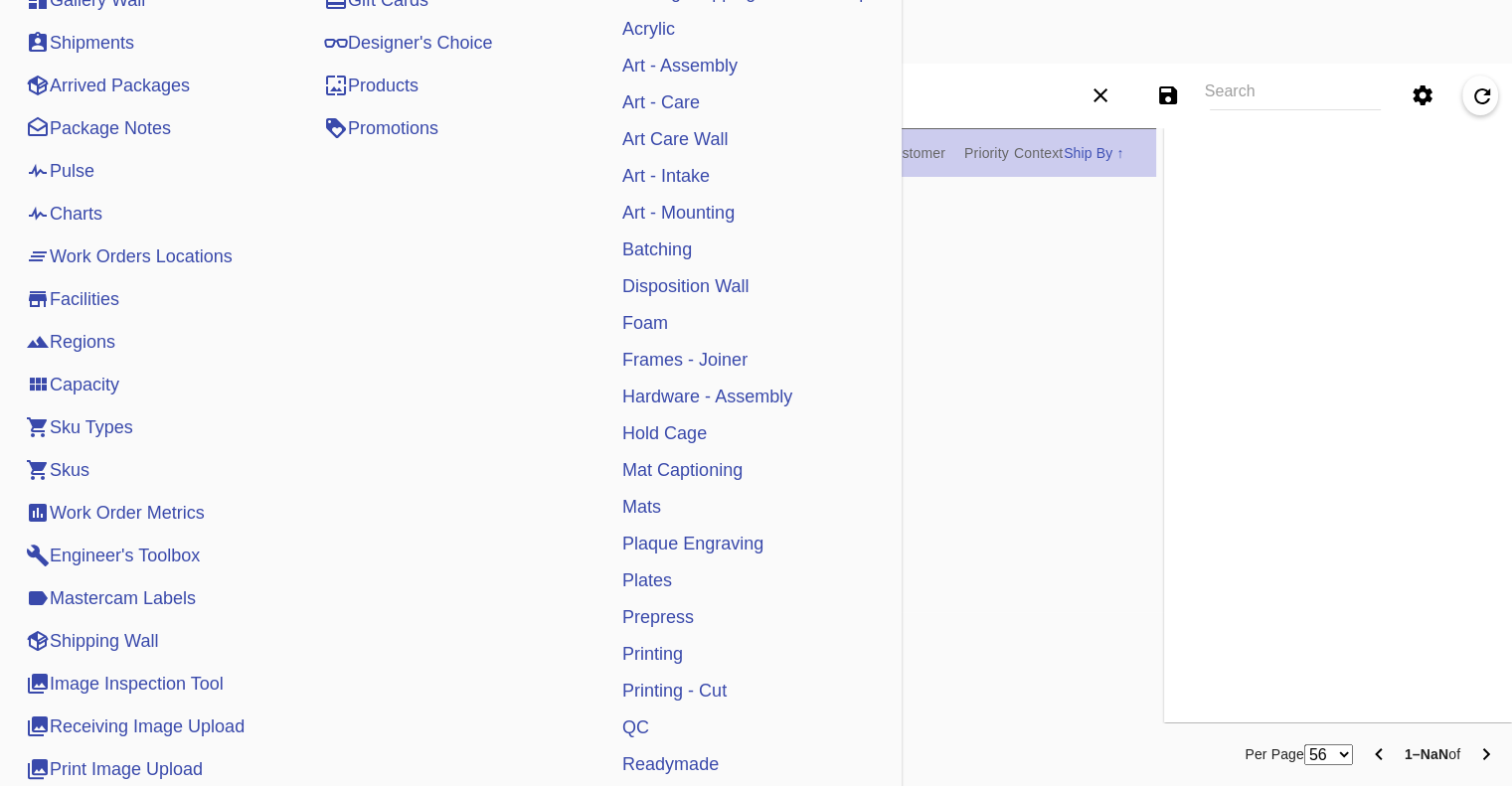 scroll, scrollTop: 109, scrollLeft: 0, axis: vertical 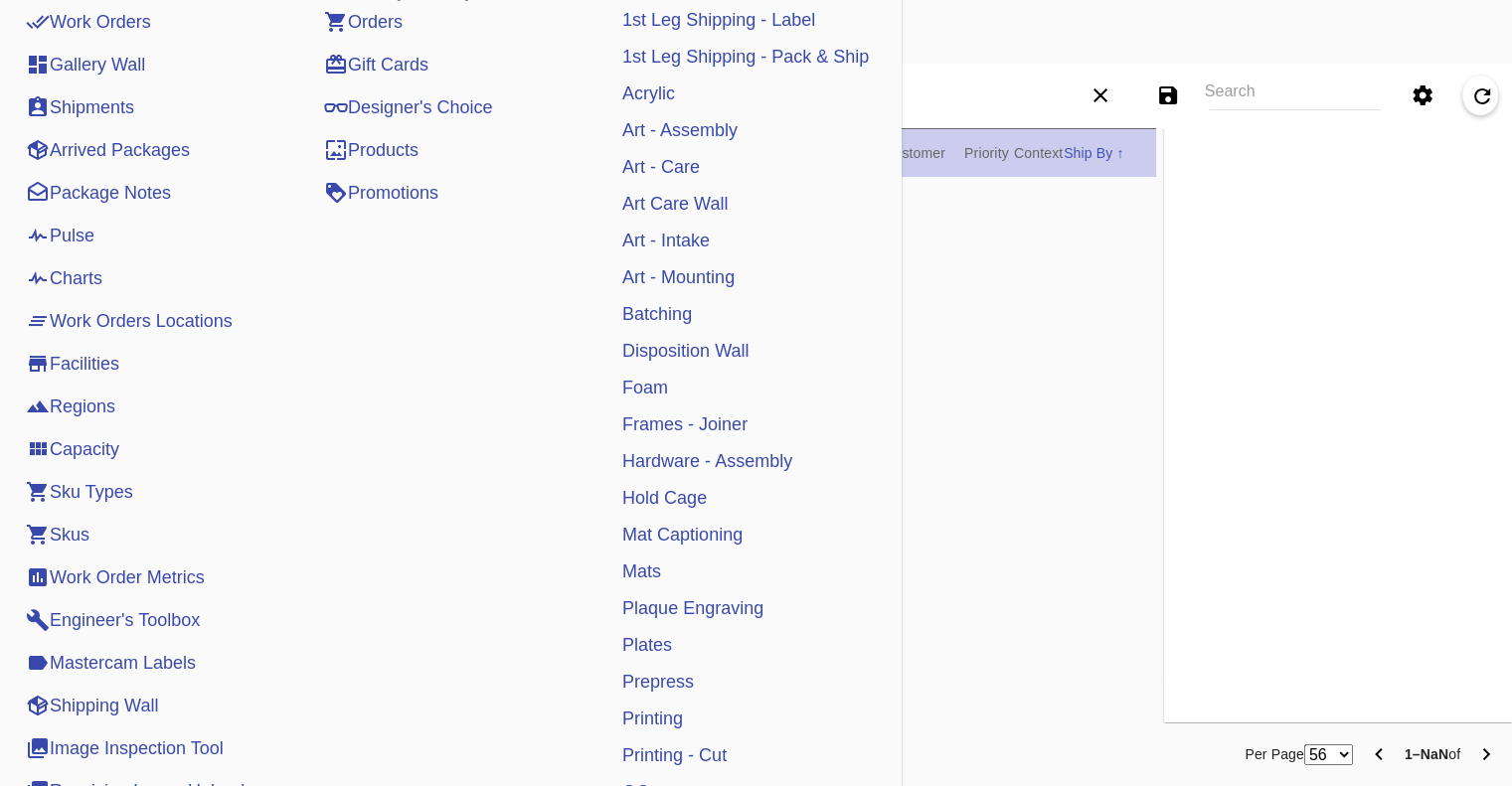 click on "Pulse" at bounding box center [60, 236] 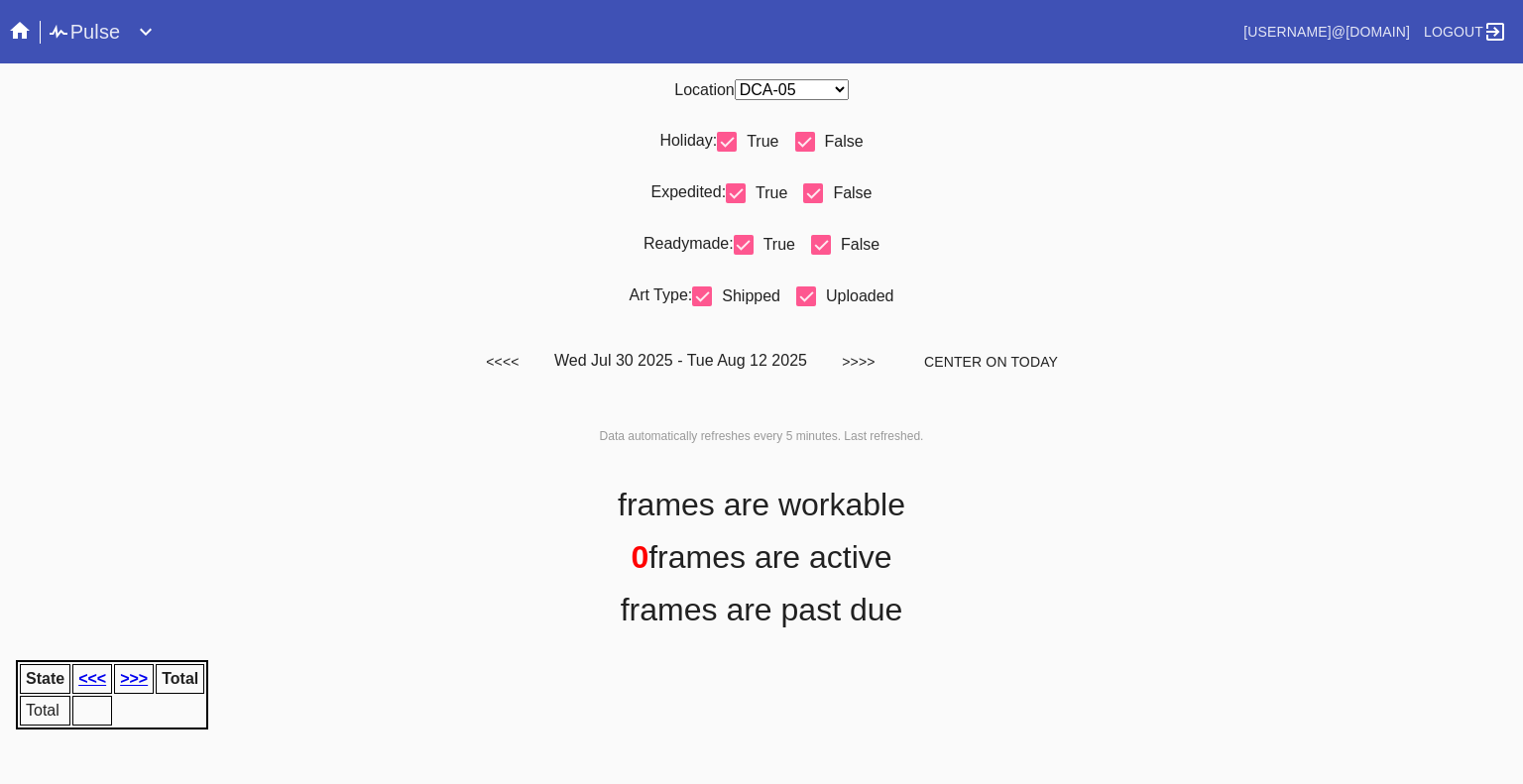 scroll, scrollTop: 0, scrollLeft: 0, axis: both 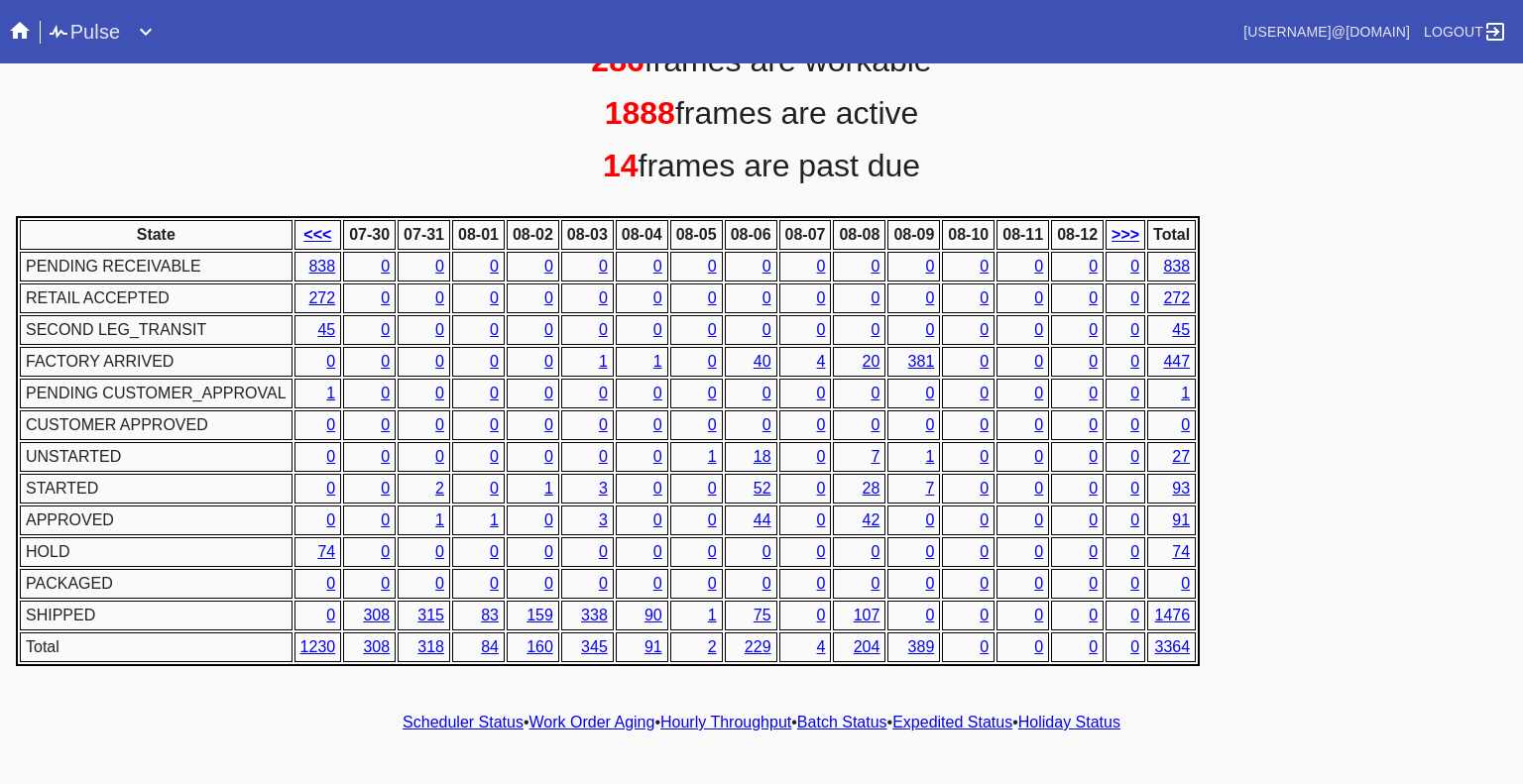 click on "1" at bounding box center (494, 519) 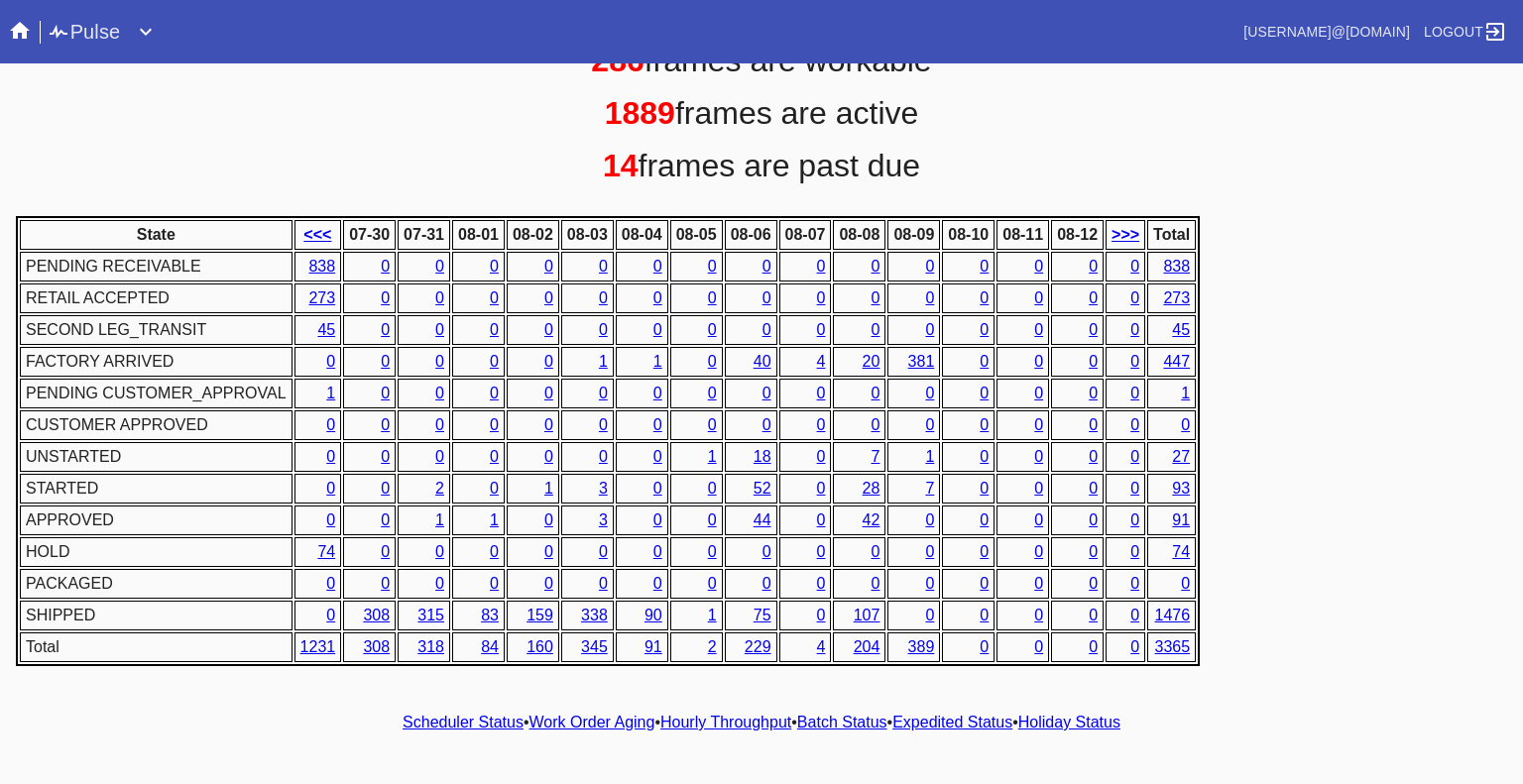 click on "Pulse" at bounding box center [83, 32] 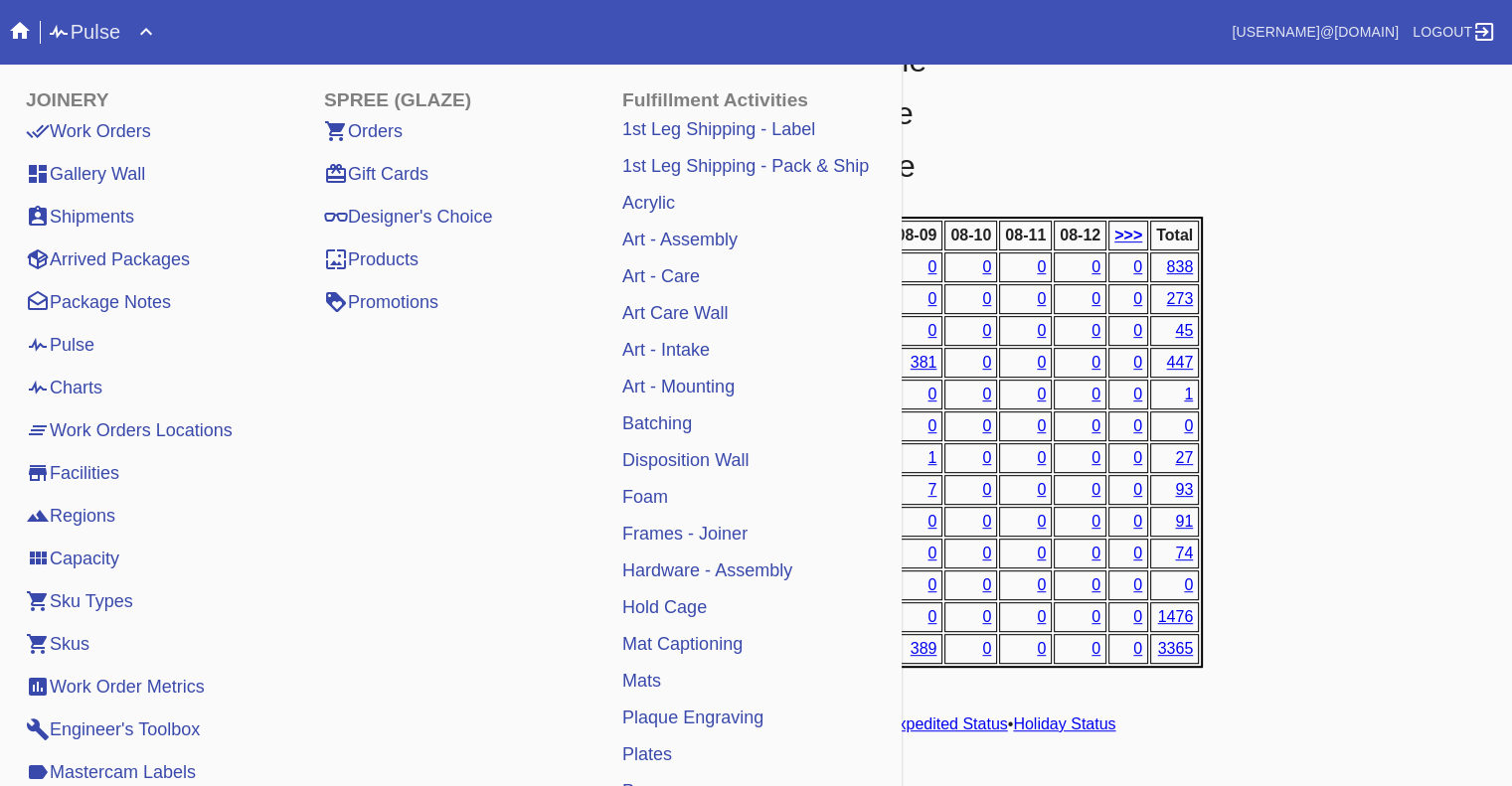 click at bounding box center (20, 32) 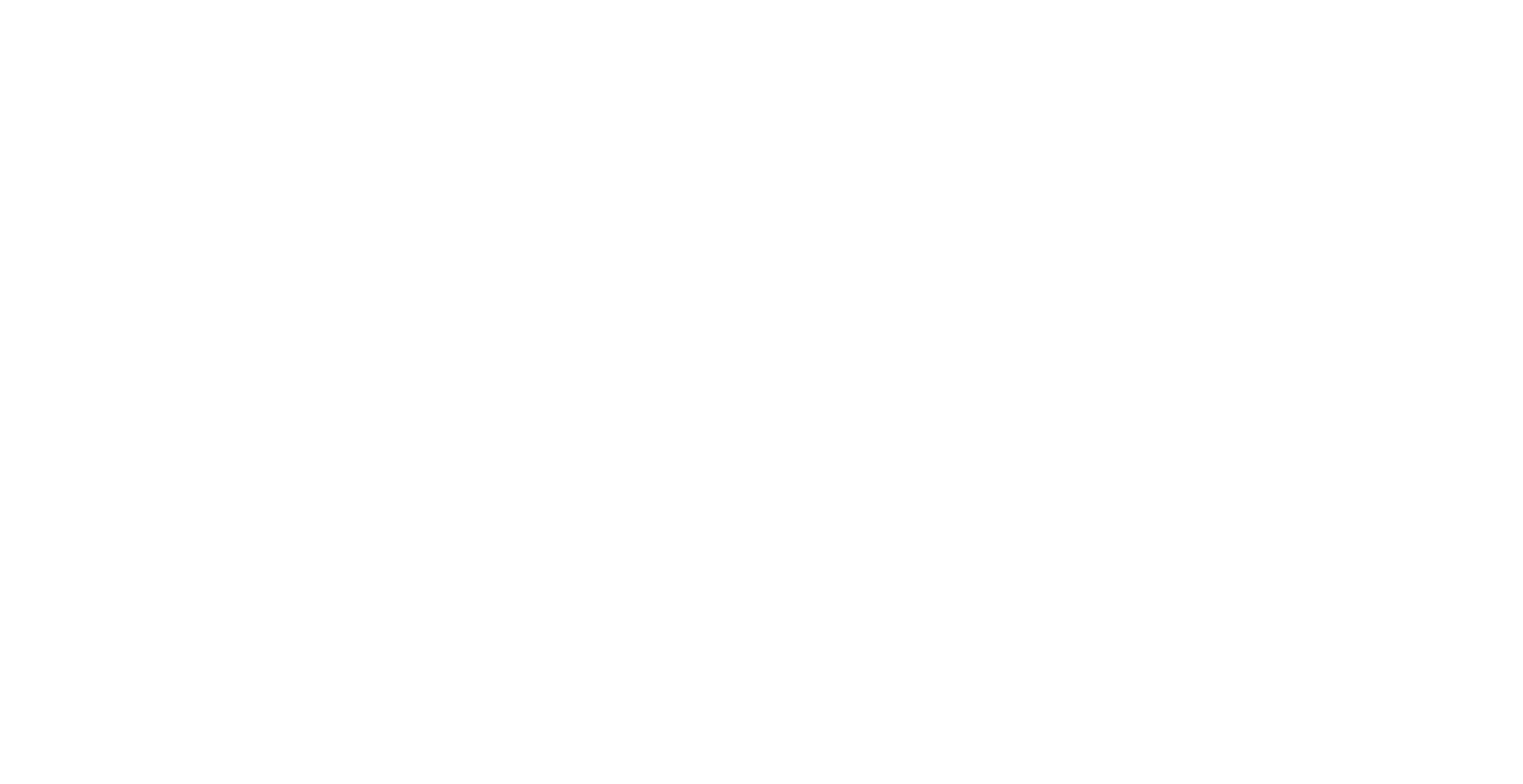 scroll, scrollTop: 0, scrollLeft: 0, axis: both 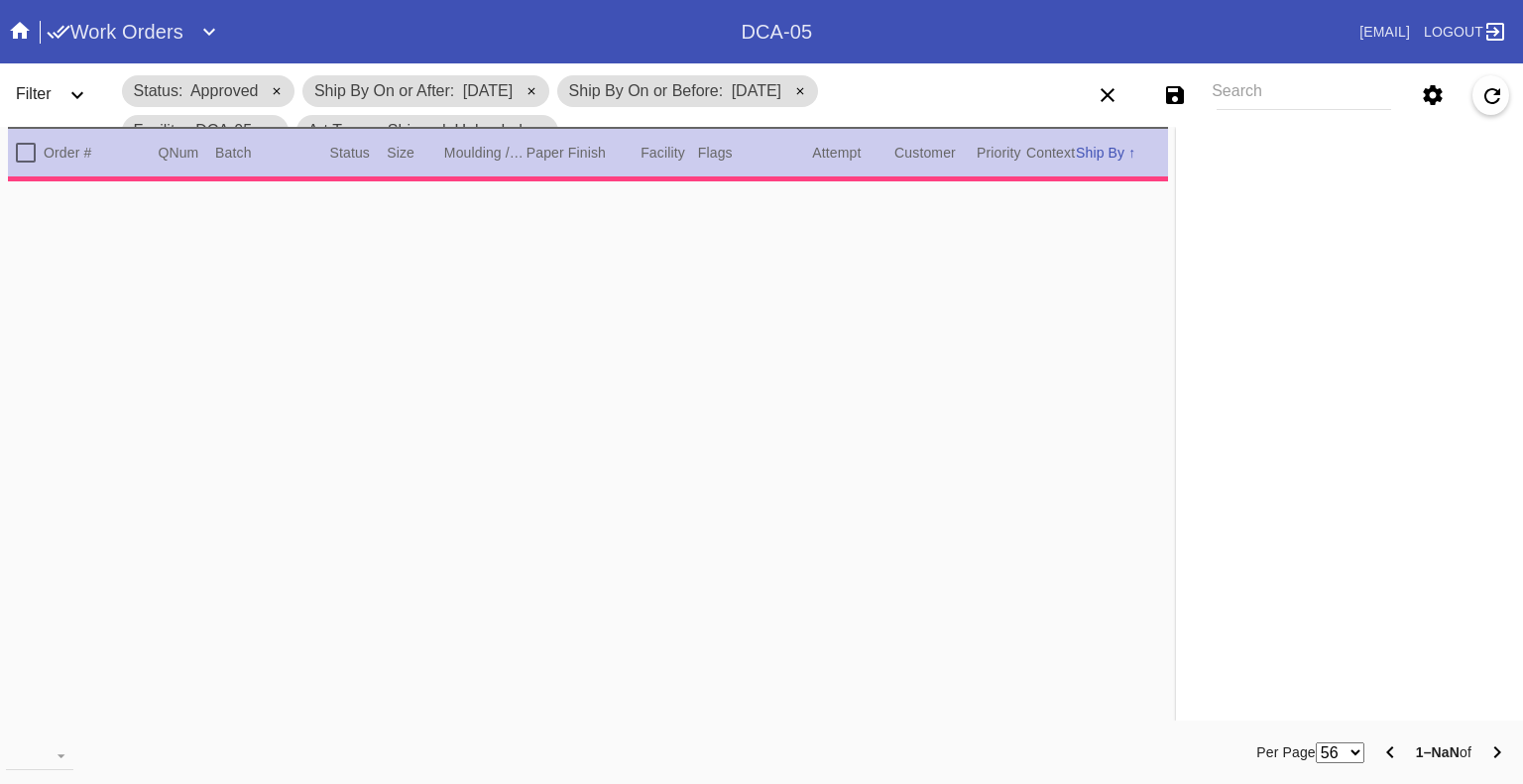 type on "1.5" 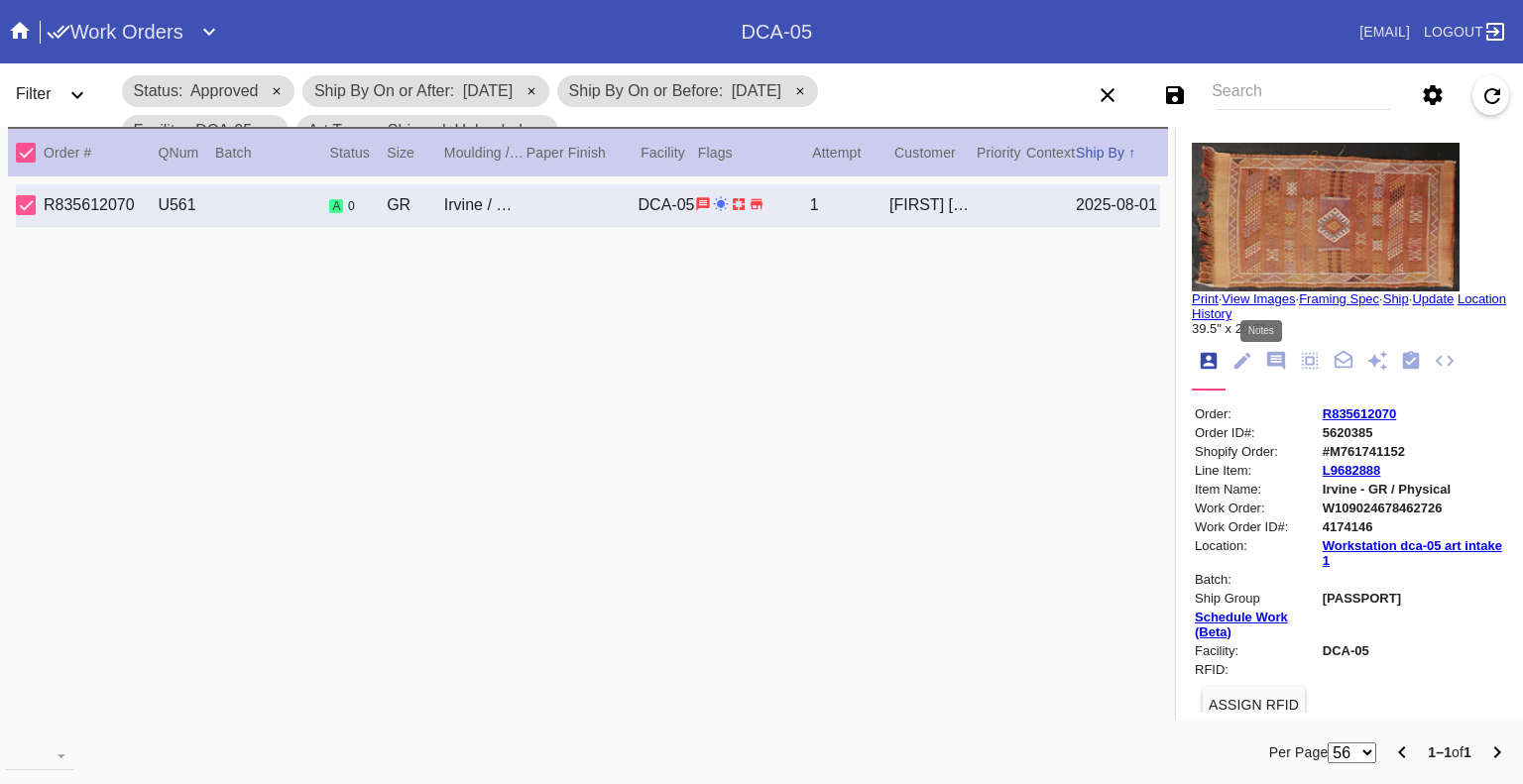 click 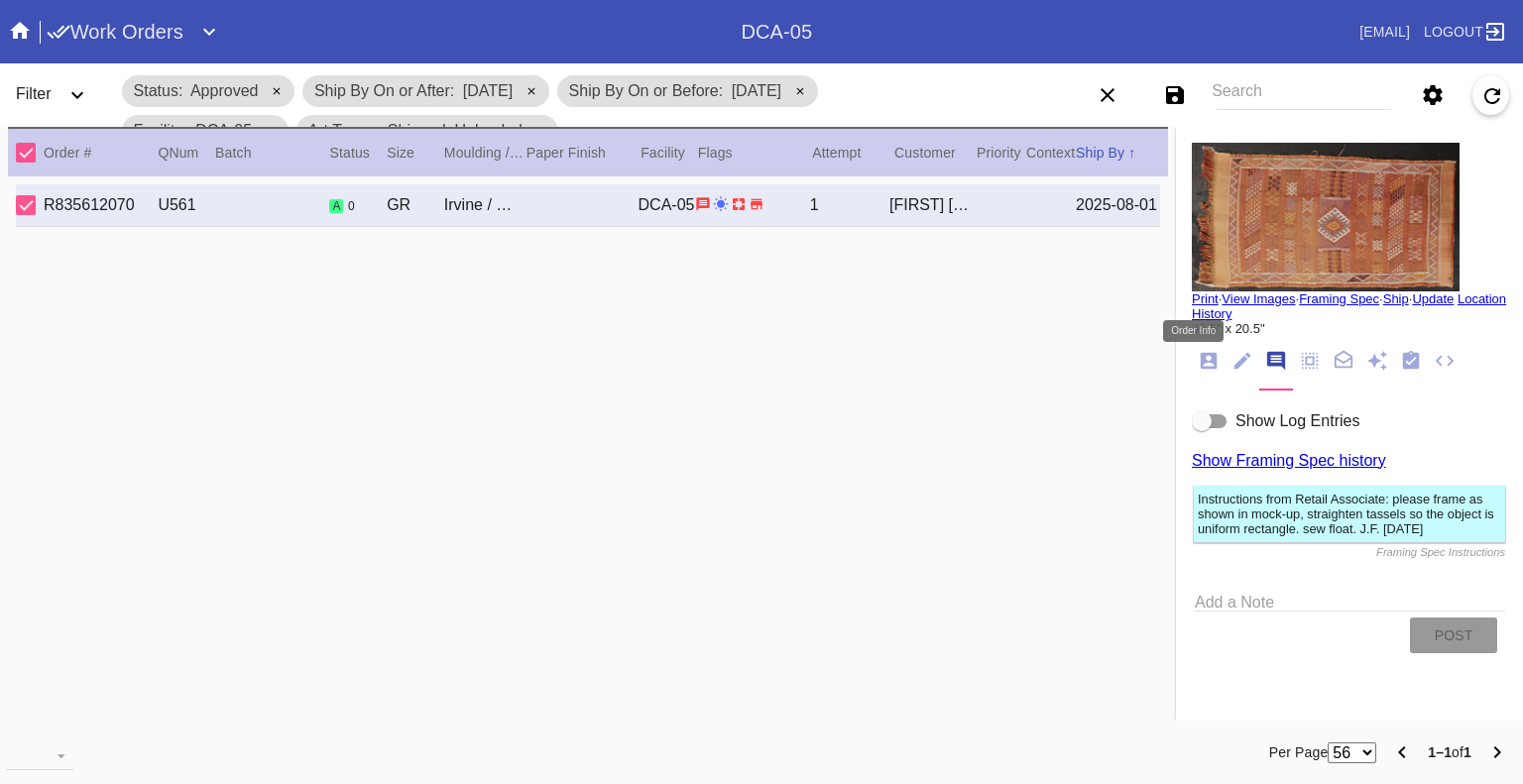 click 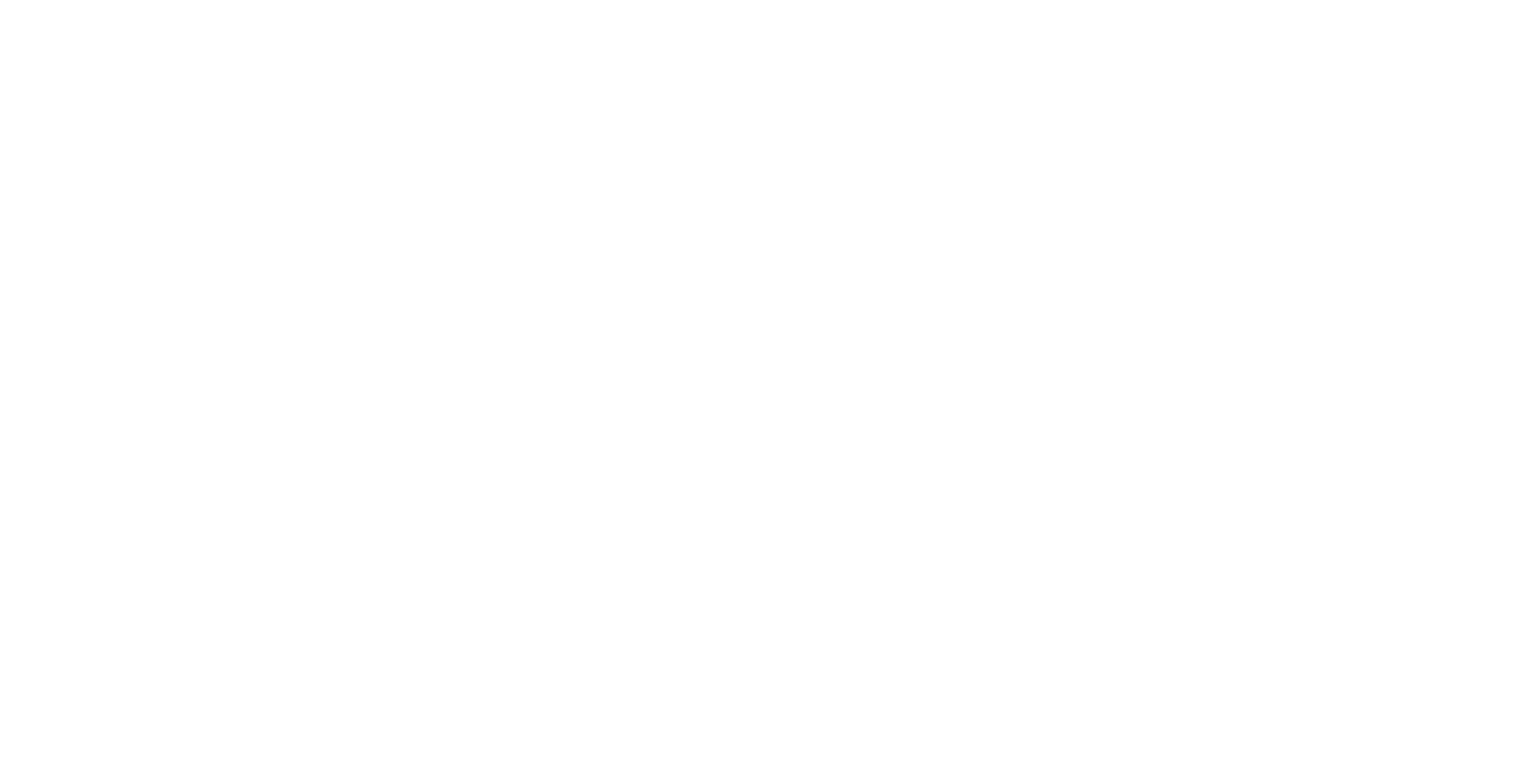 scroll, scrollTop: 0, scrollLeft: 0, axis: both 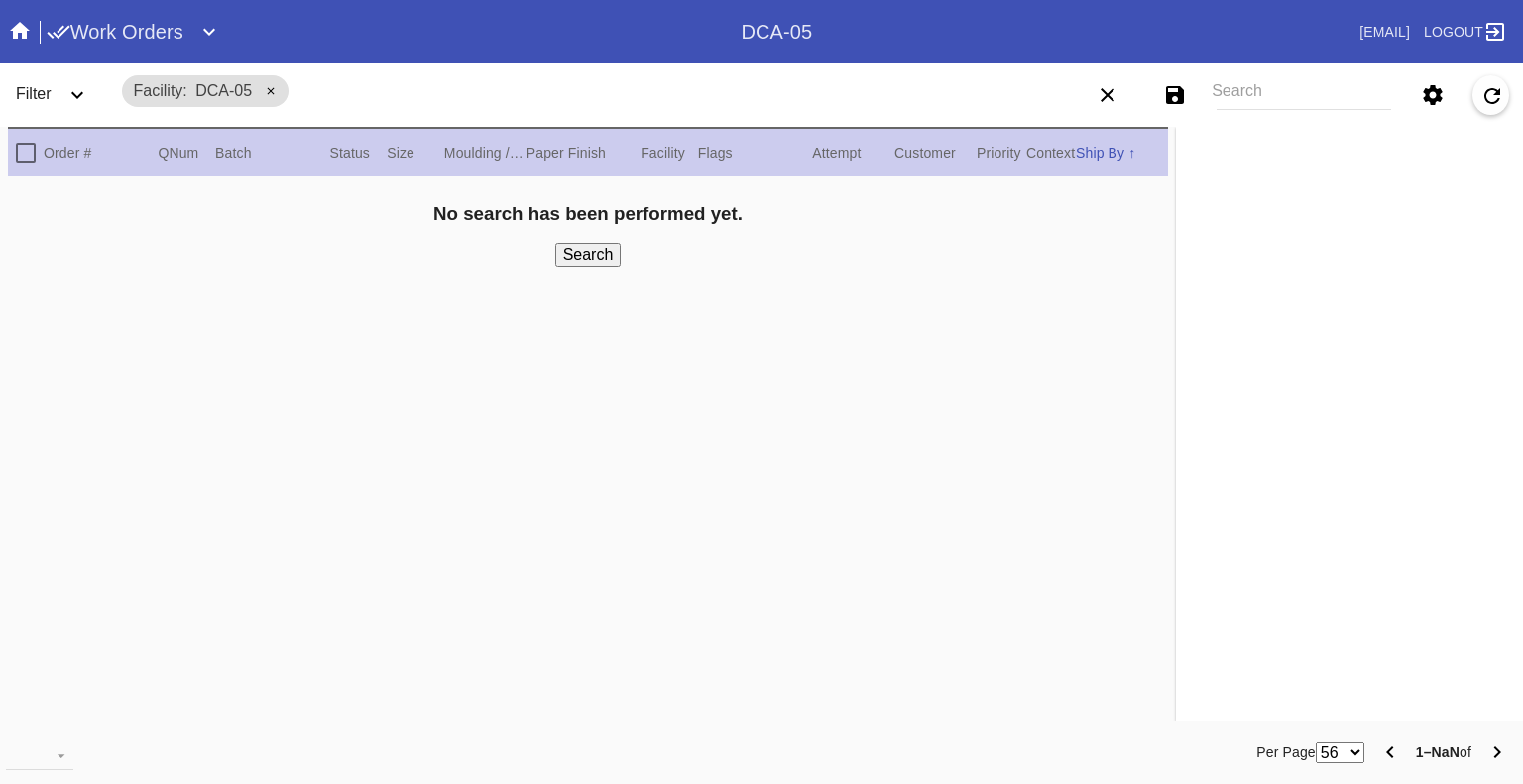 click 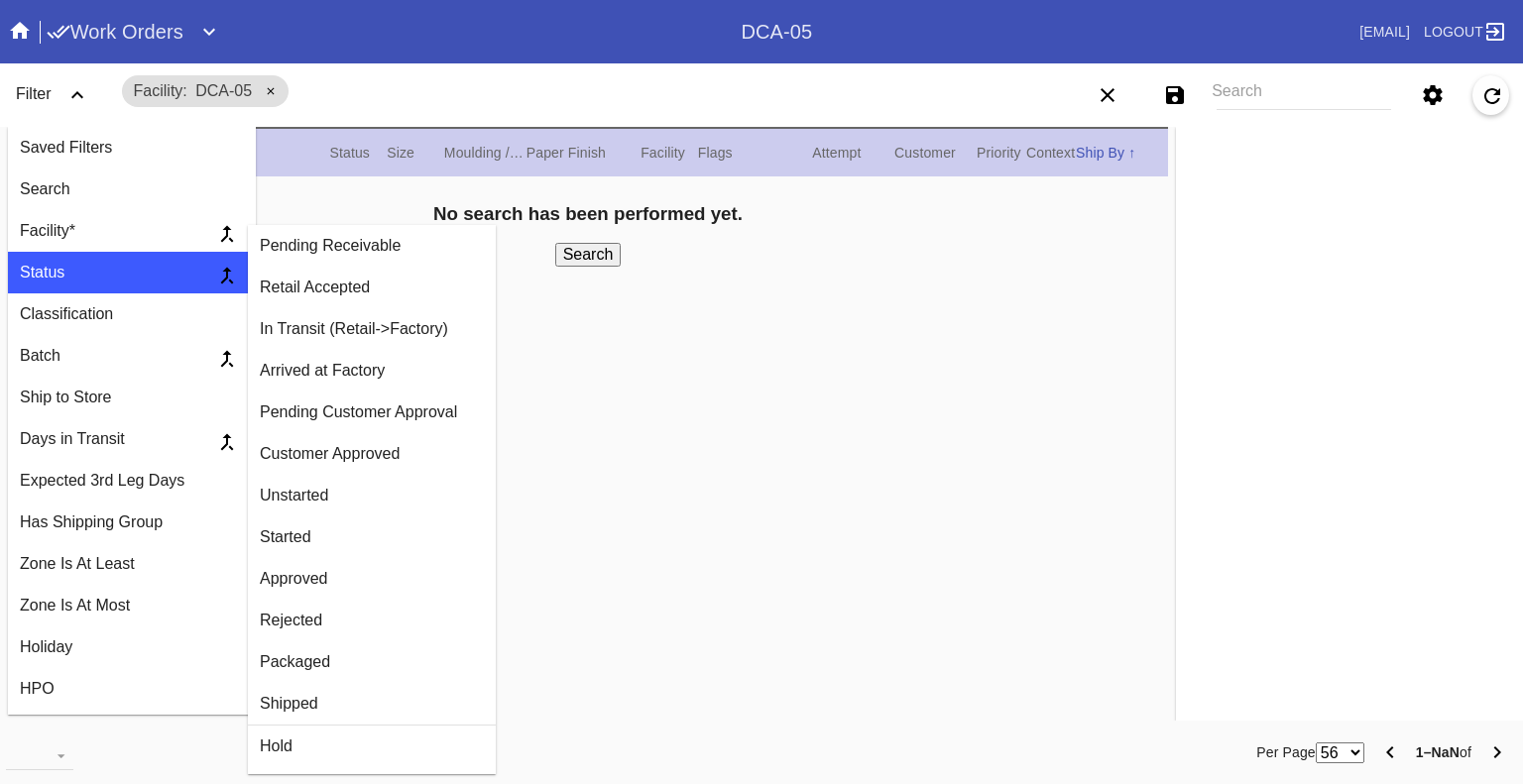 click on "Arrived at Factory" at bounding box center (372, 371) 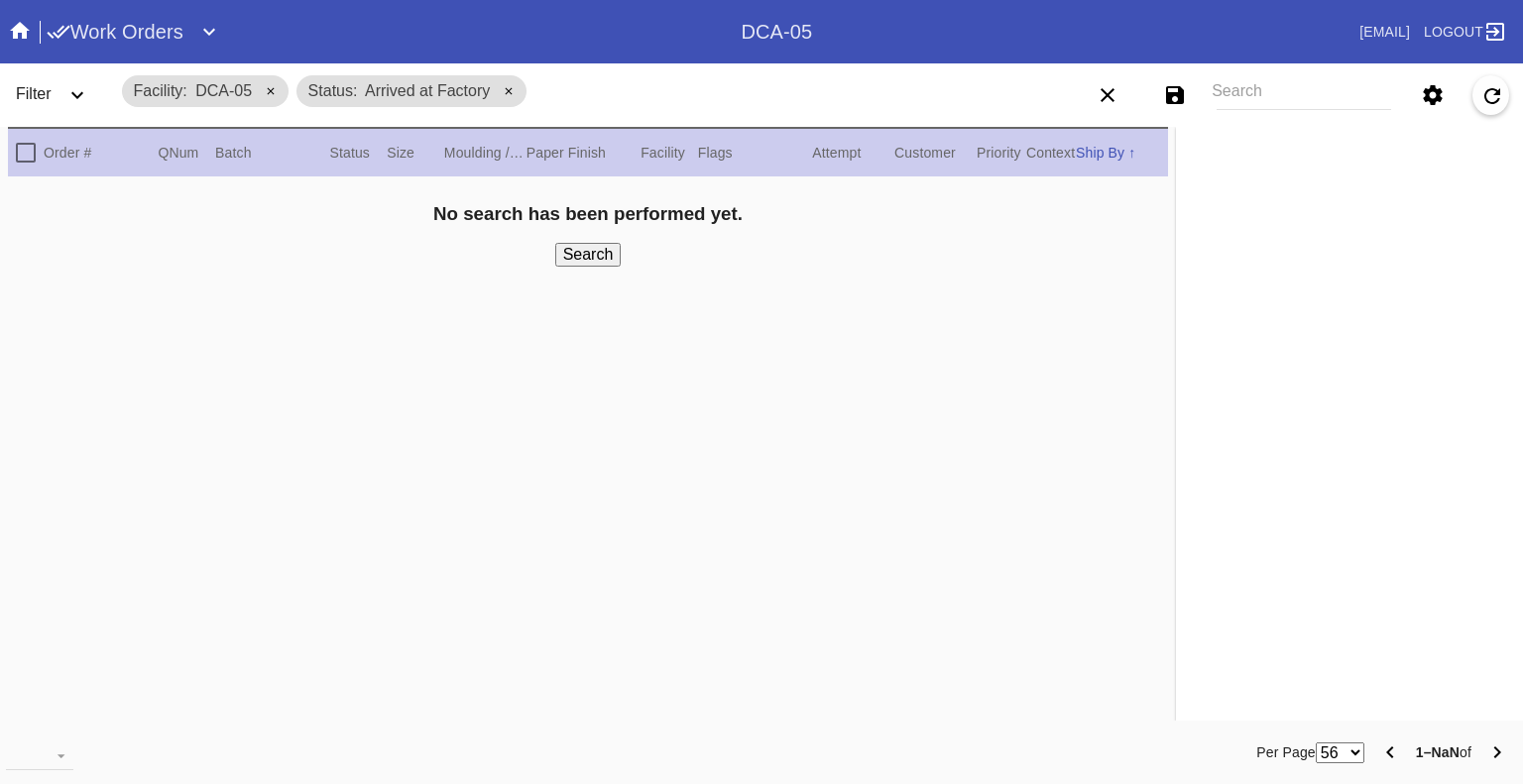 click on "Filter" at bounding box center (59, 95) 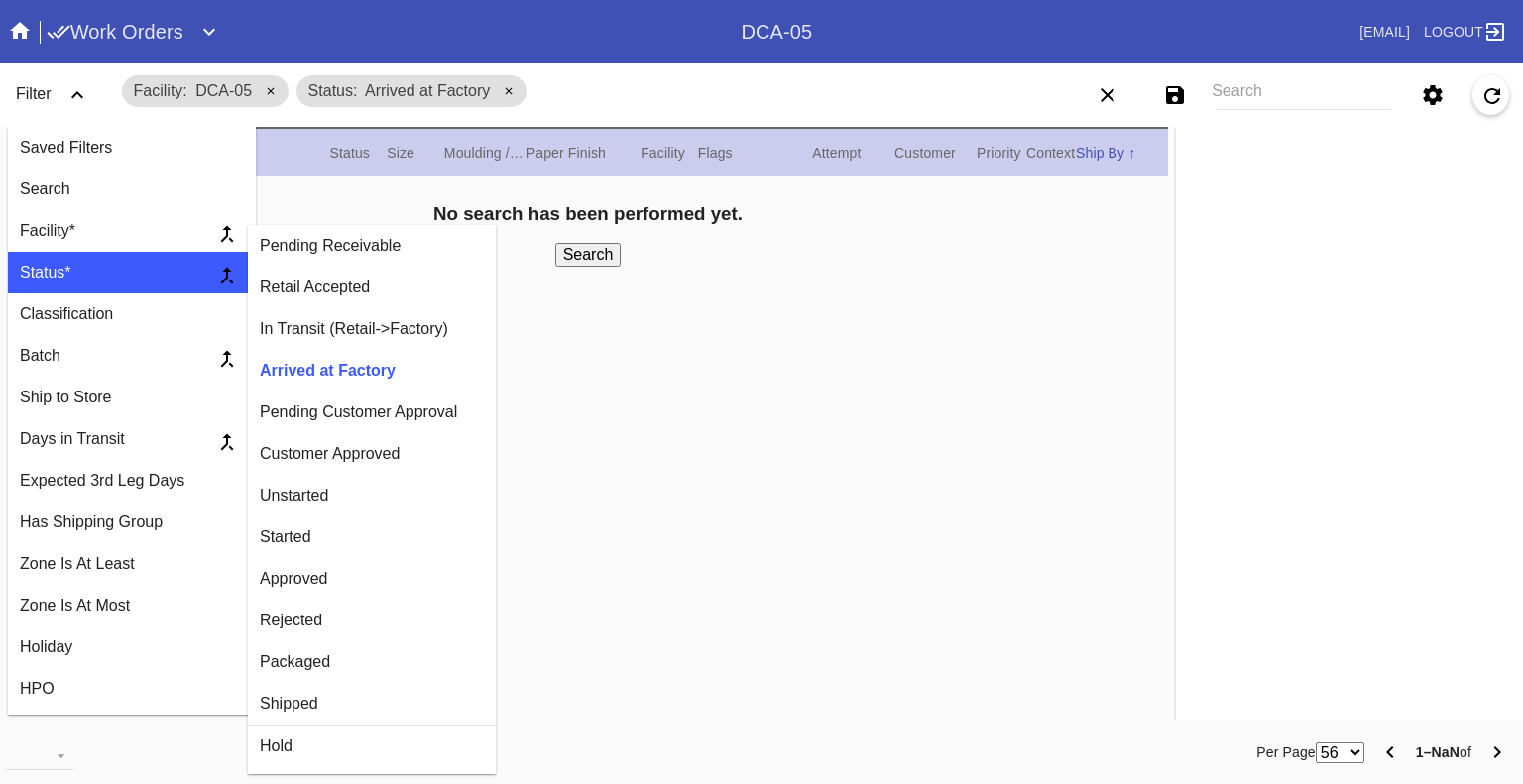 click on "Customer Approved" at bounding box center [372, 454] 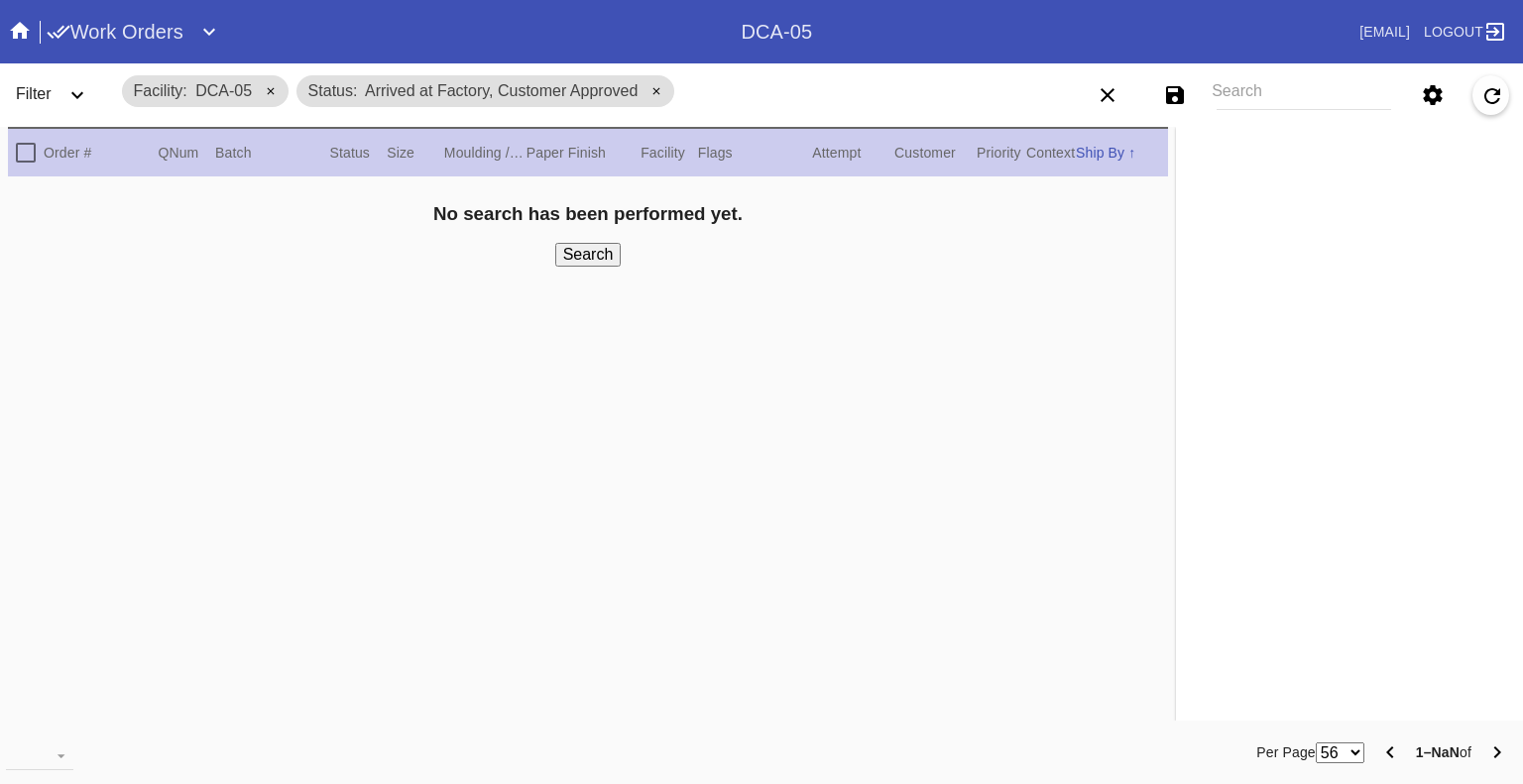 drag, startPoint x: 54, startPoint y: 59, endPoint x: 54, endPoint y: 70, distance: 11 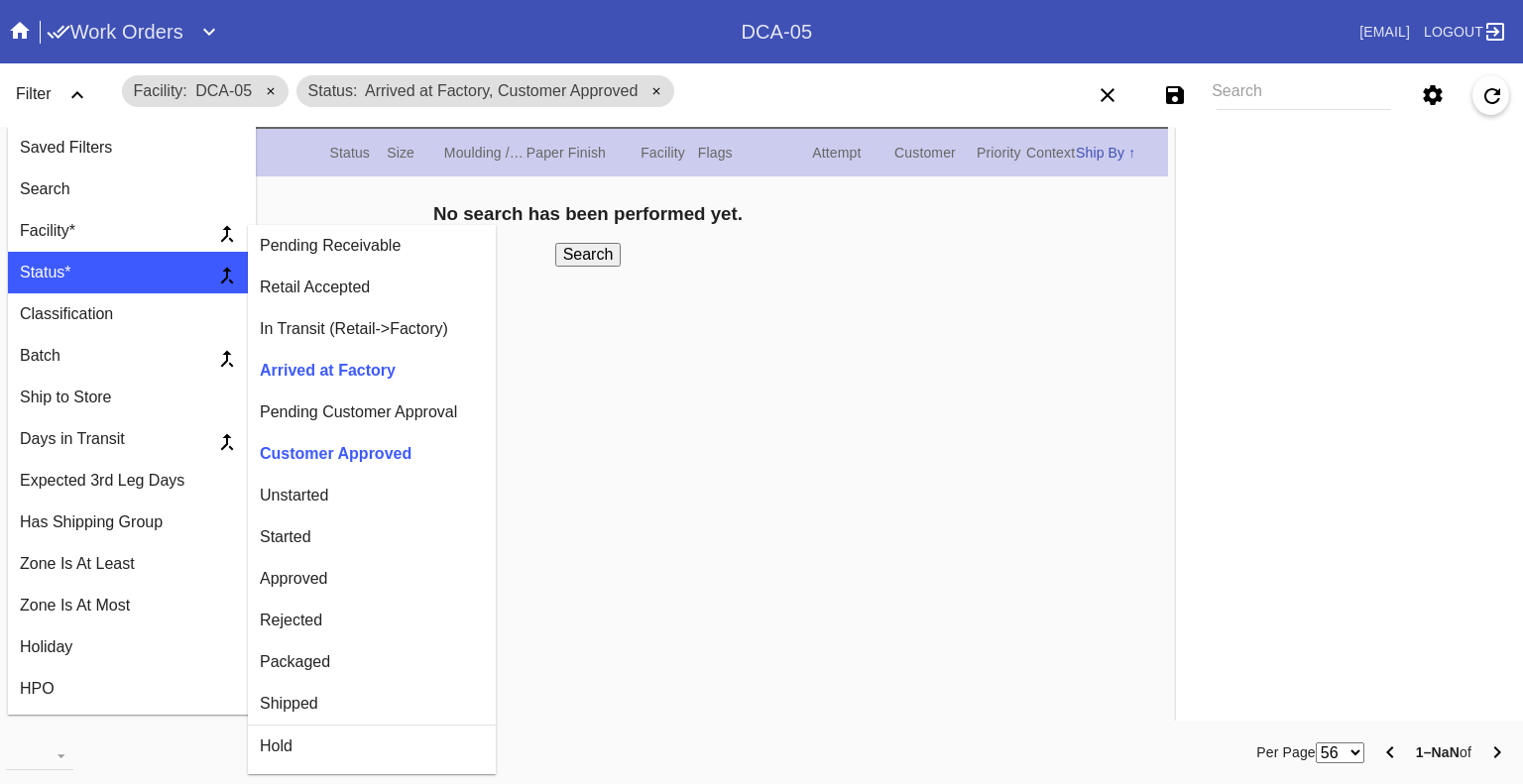 click on "Unstarted" at bounding box center (372, 496) 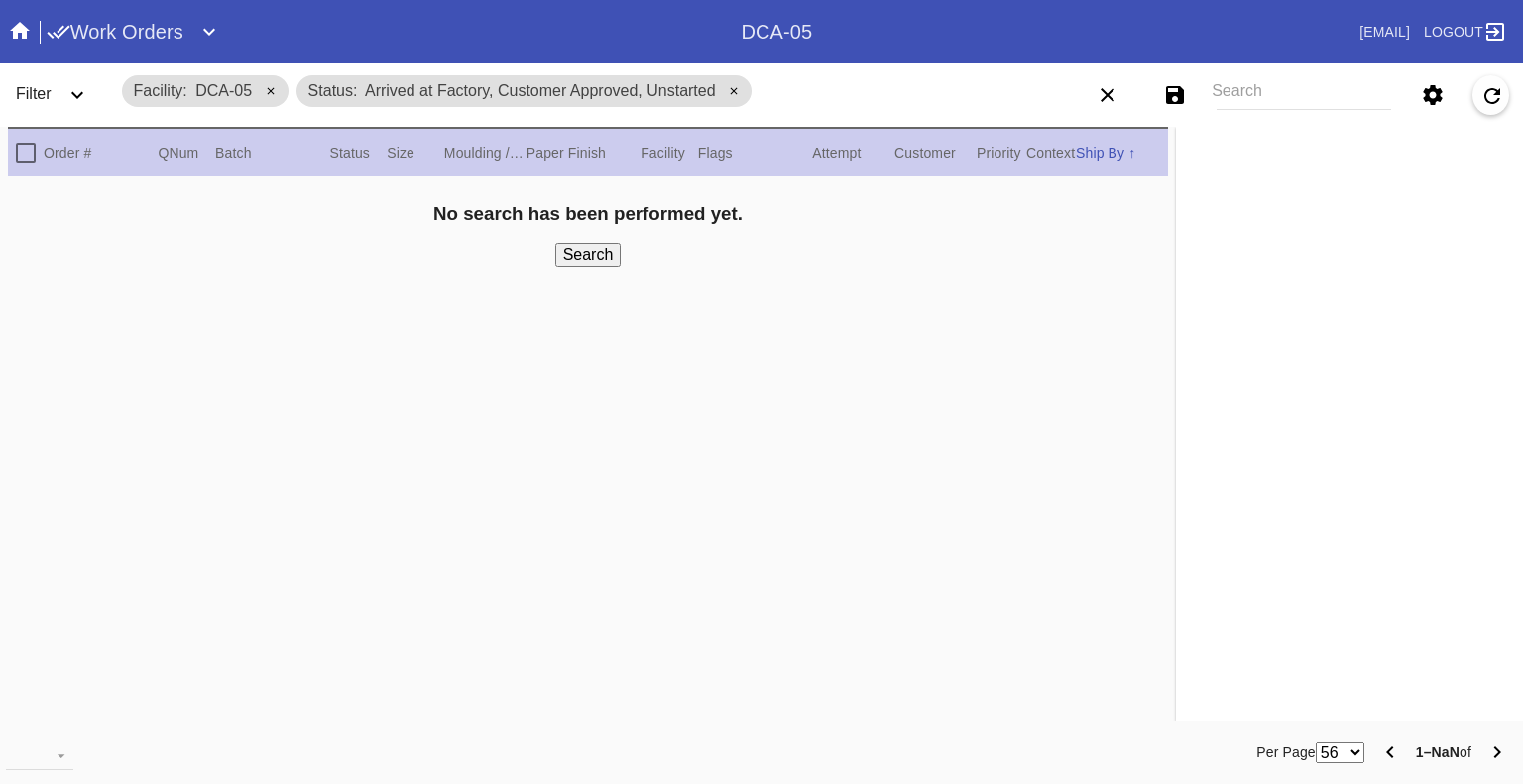 click 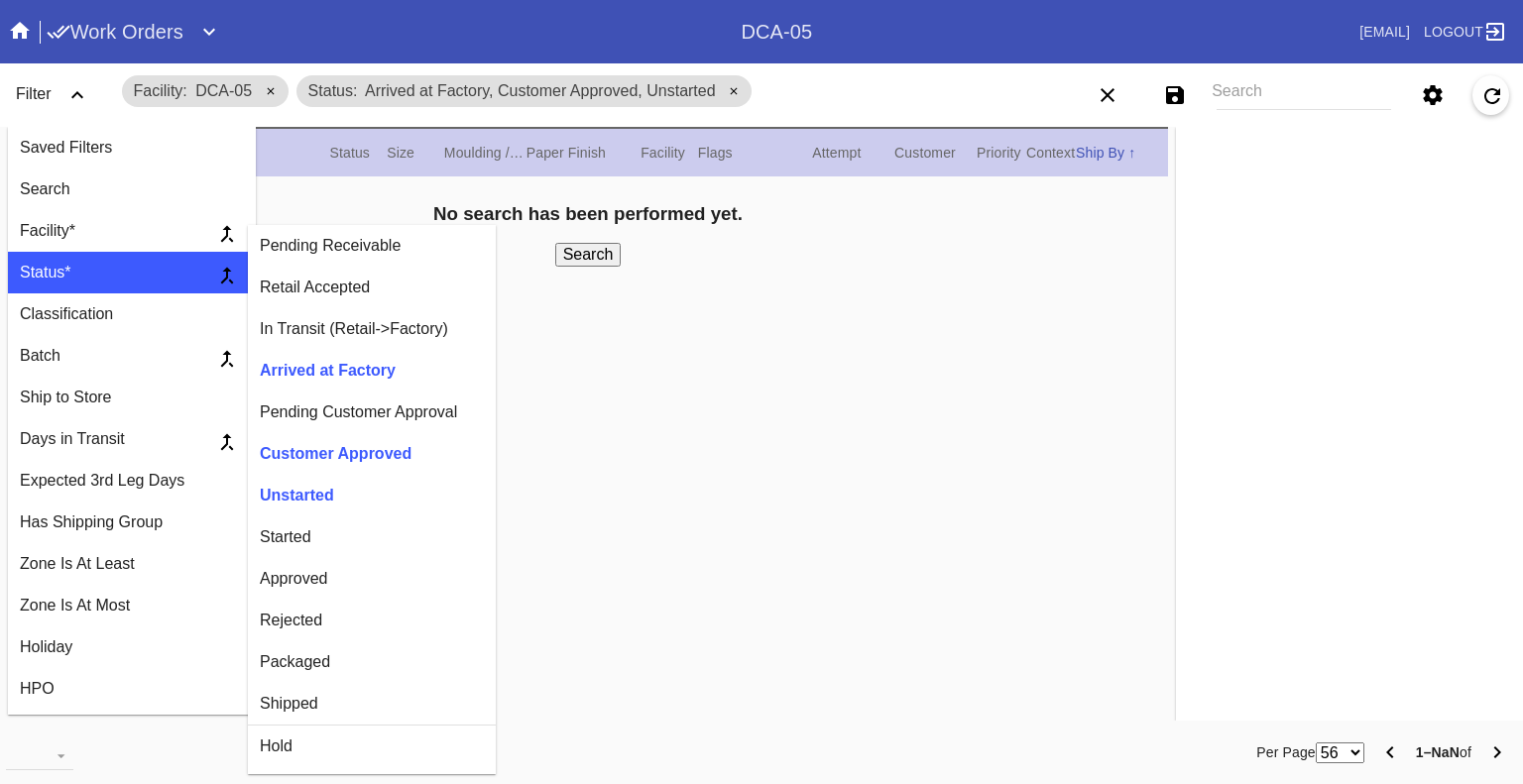 click on "Started" at bounding box center [372, 537] 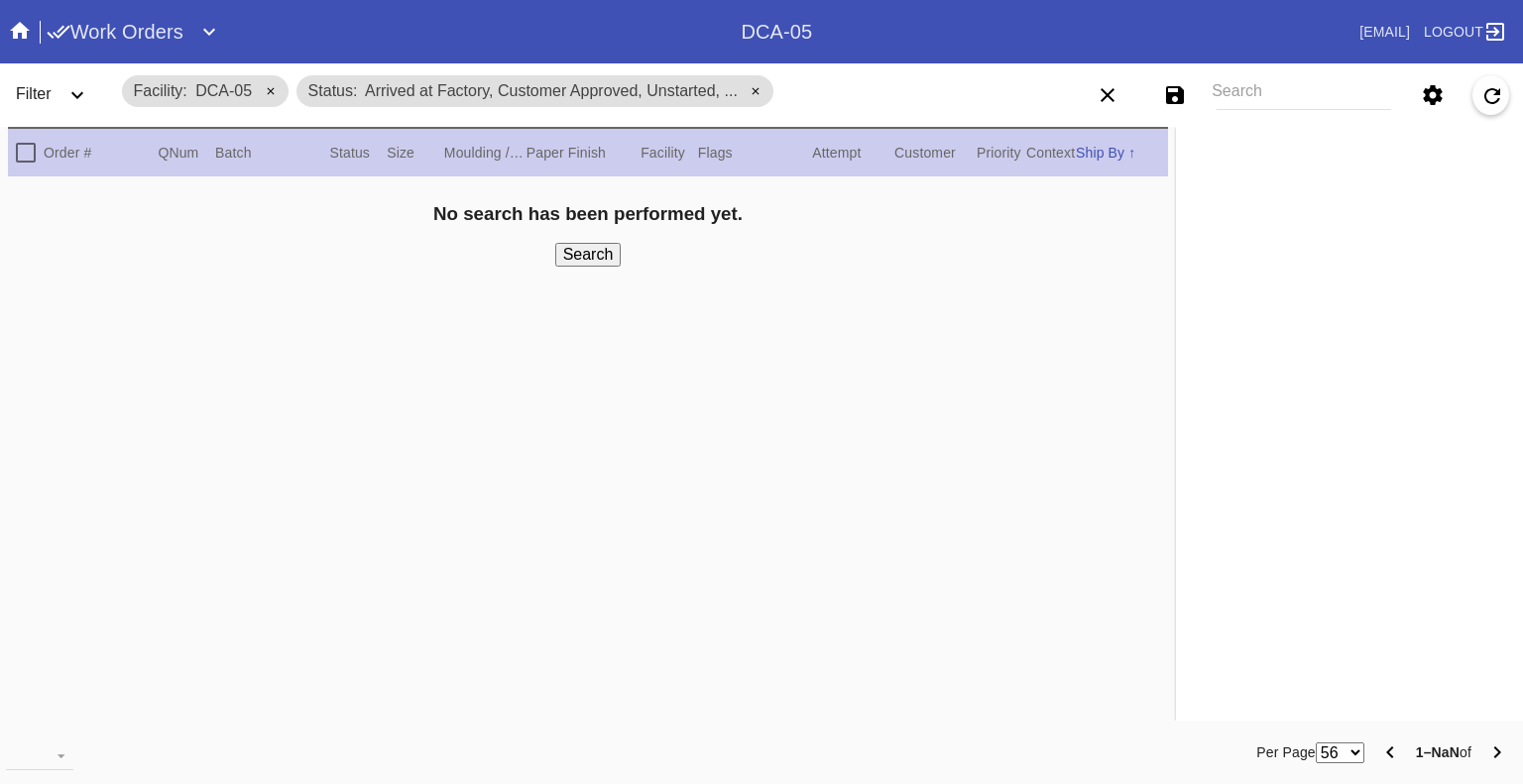 drag, startPoint x: 75, startPoint y: 102, endPoint x: 85, endPoint y: 209, distance: 107.466274 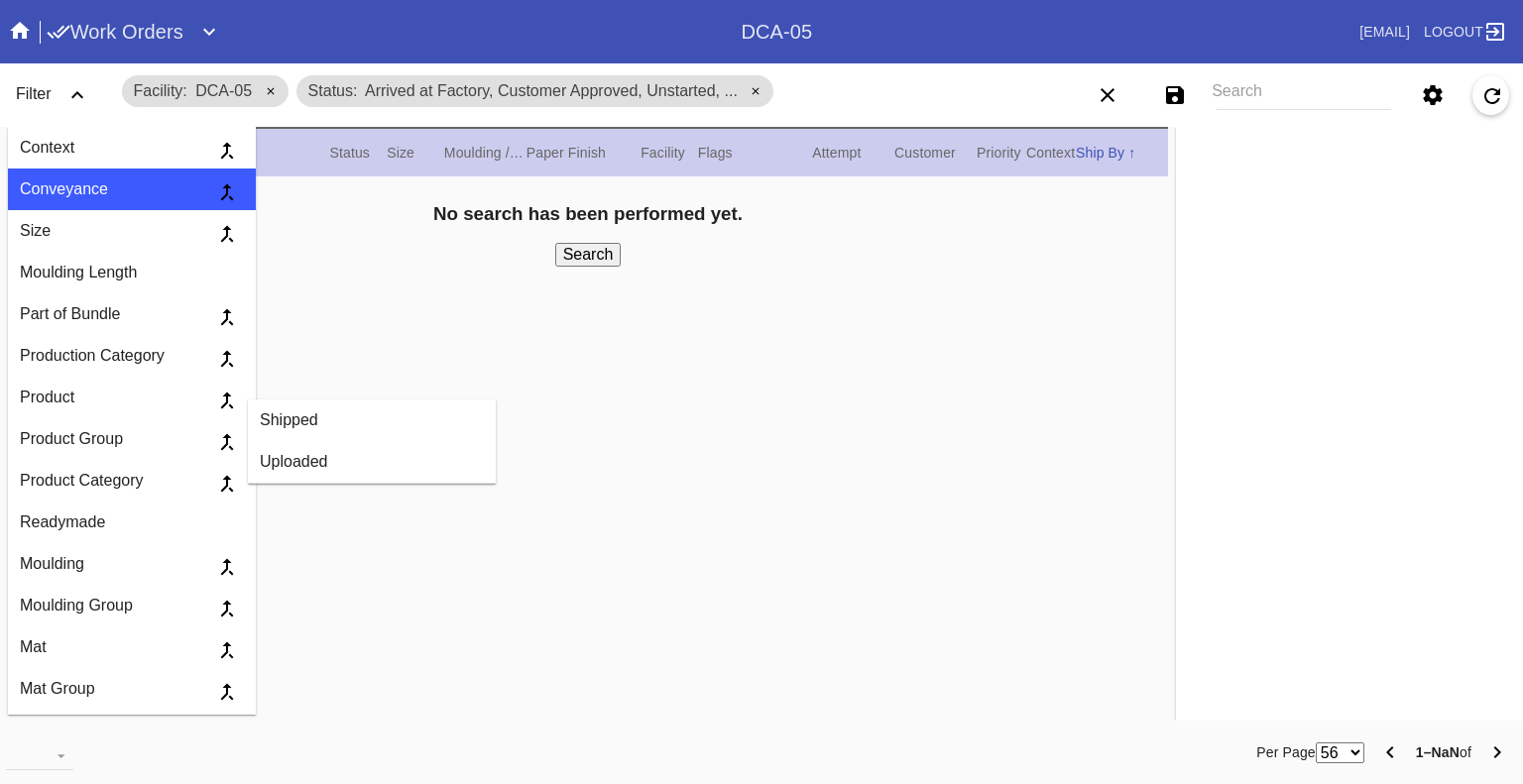 scroll, scrollTop: 1288, scrollLeft: 0, axis: vertical 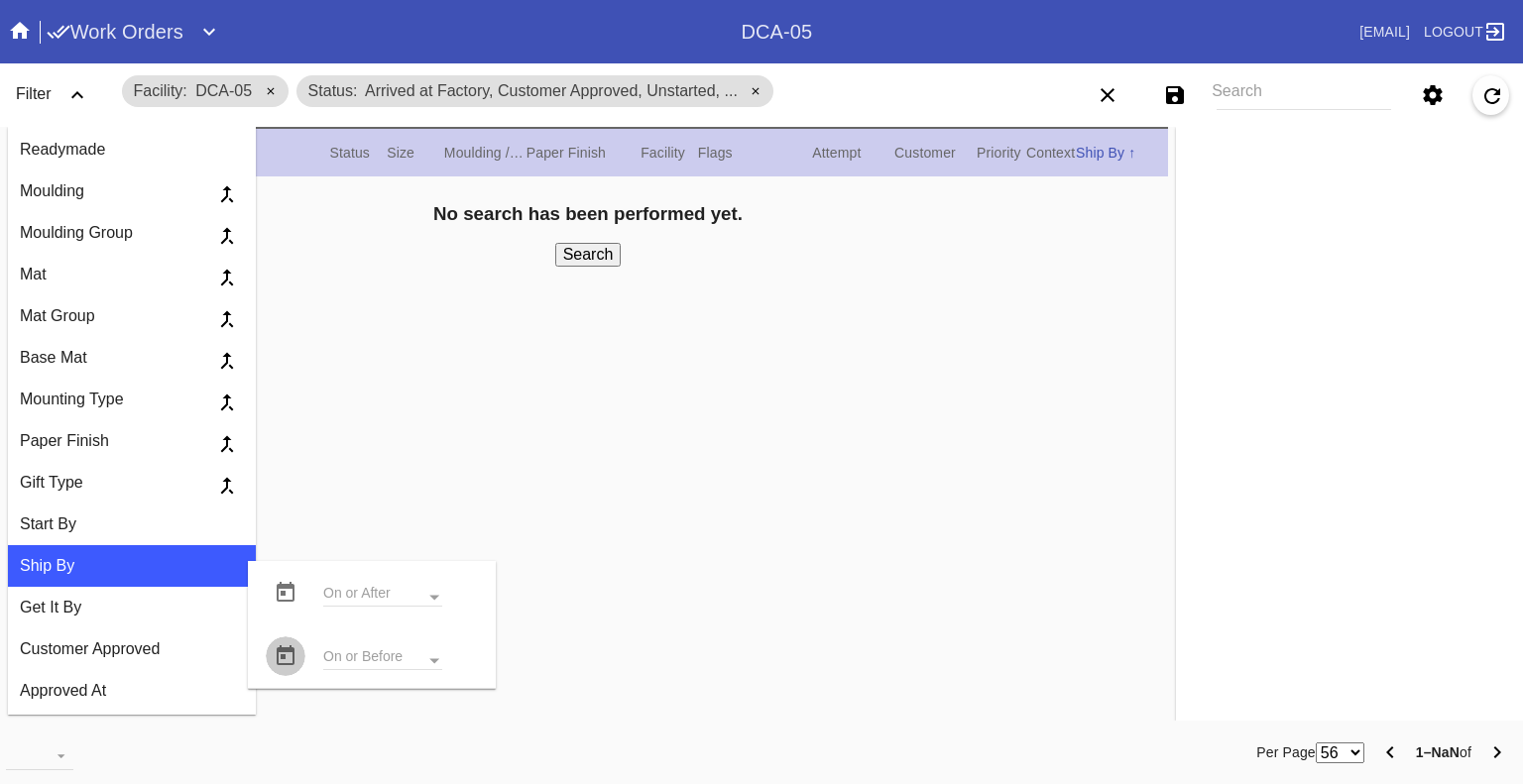 click at bounding box center (286, 656) 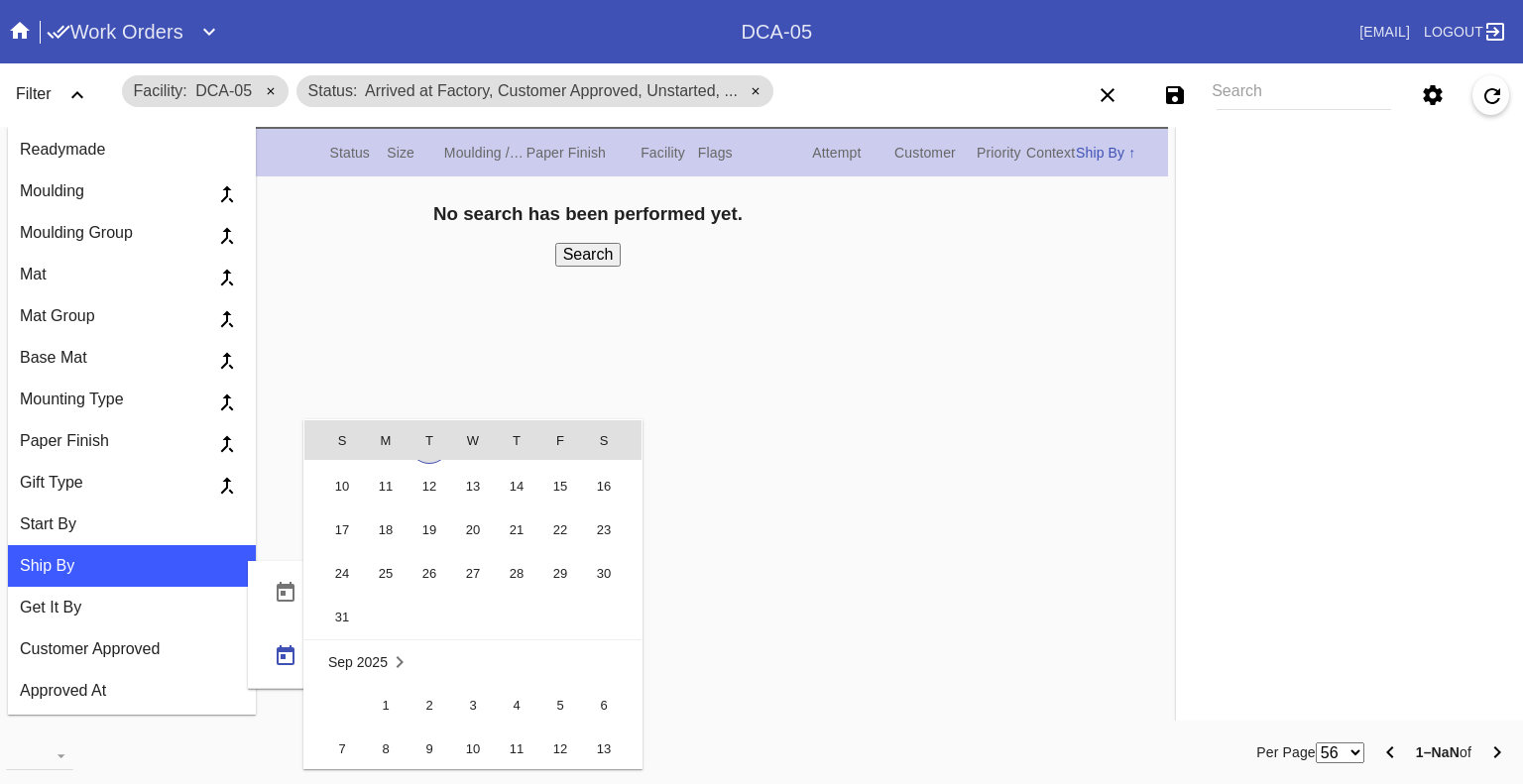 scroll, scrollTop: 458788, scrollLeft: 0, axis: vertical 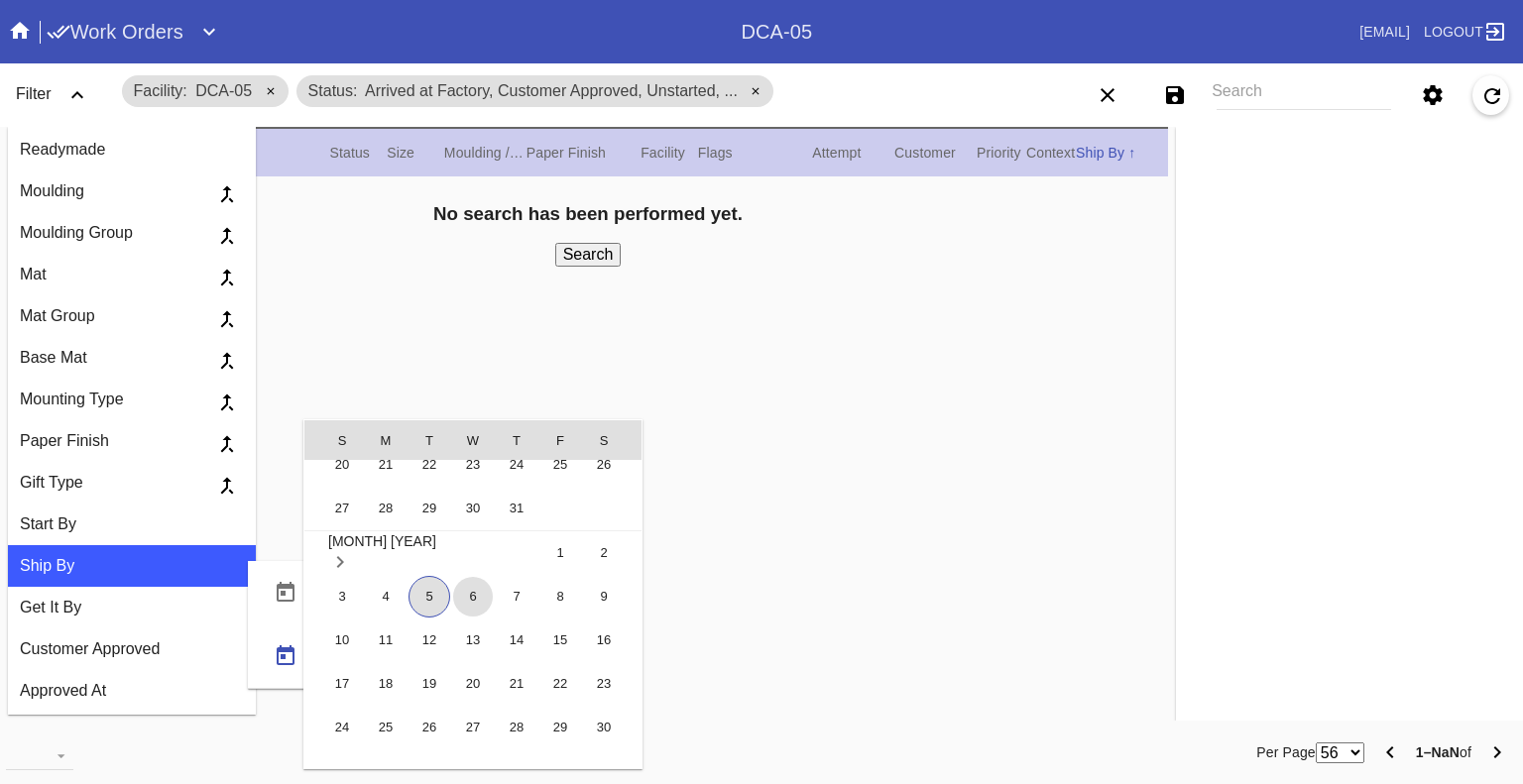 click on "6" at bounding box center (473, 597) 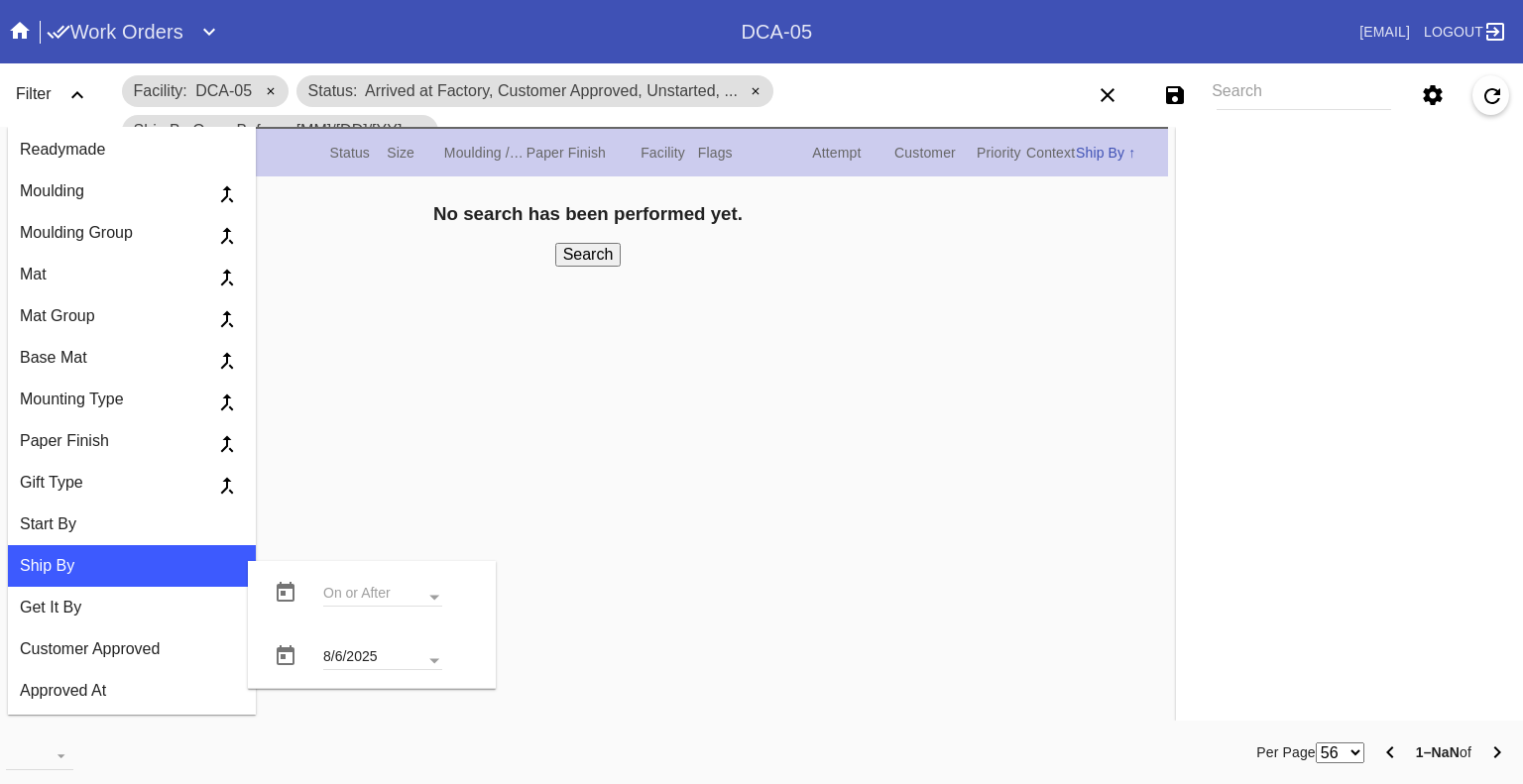 click on "Search" at bounding box center [588, 255] 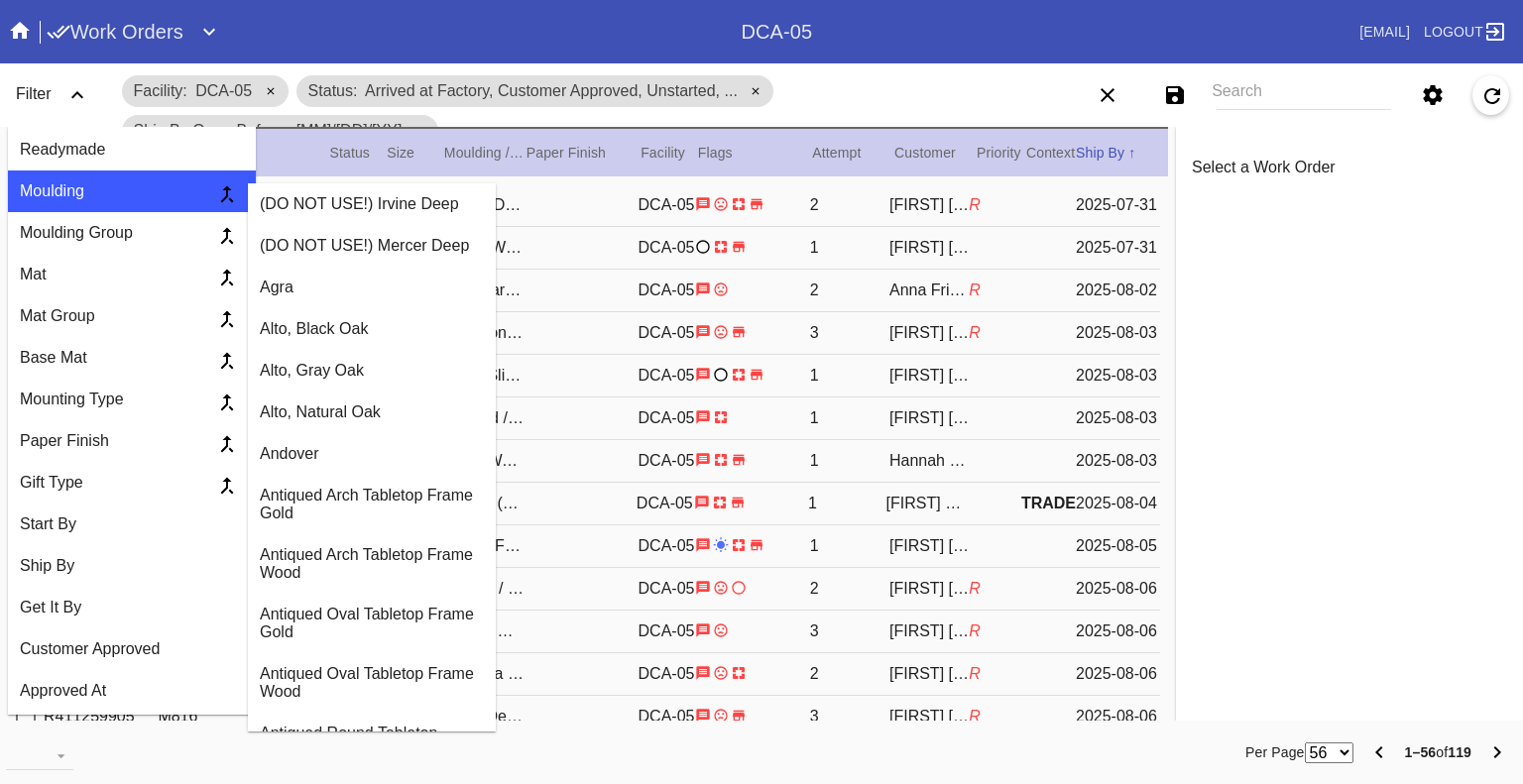 click 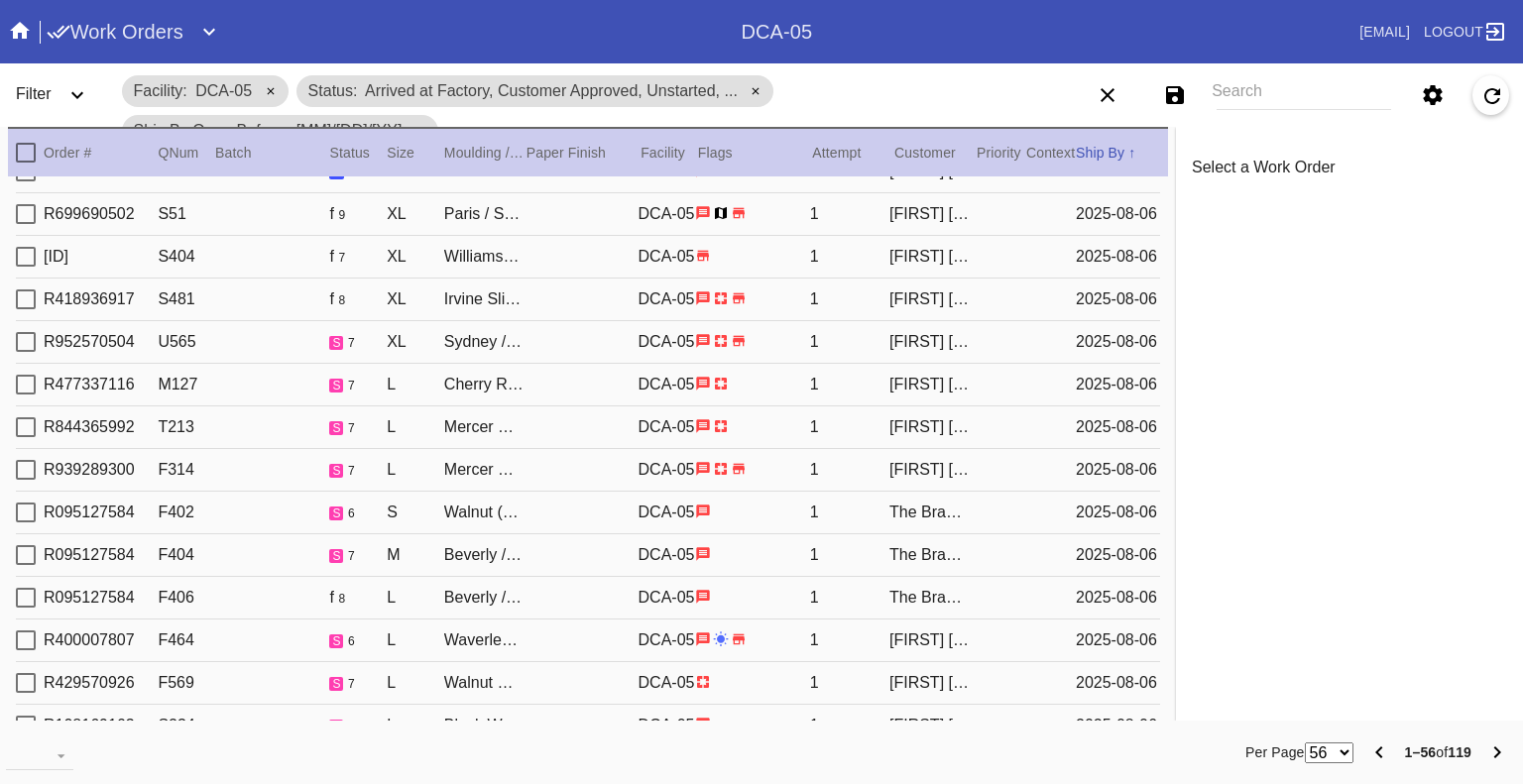 scroll, scrollTop: 1863, scrollLeft: 0, axis: vertical 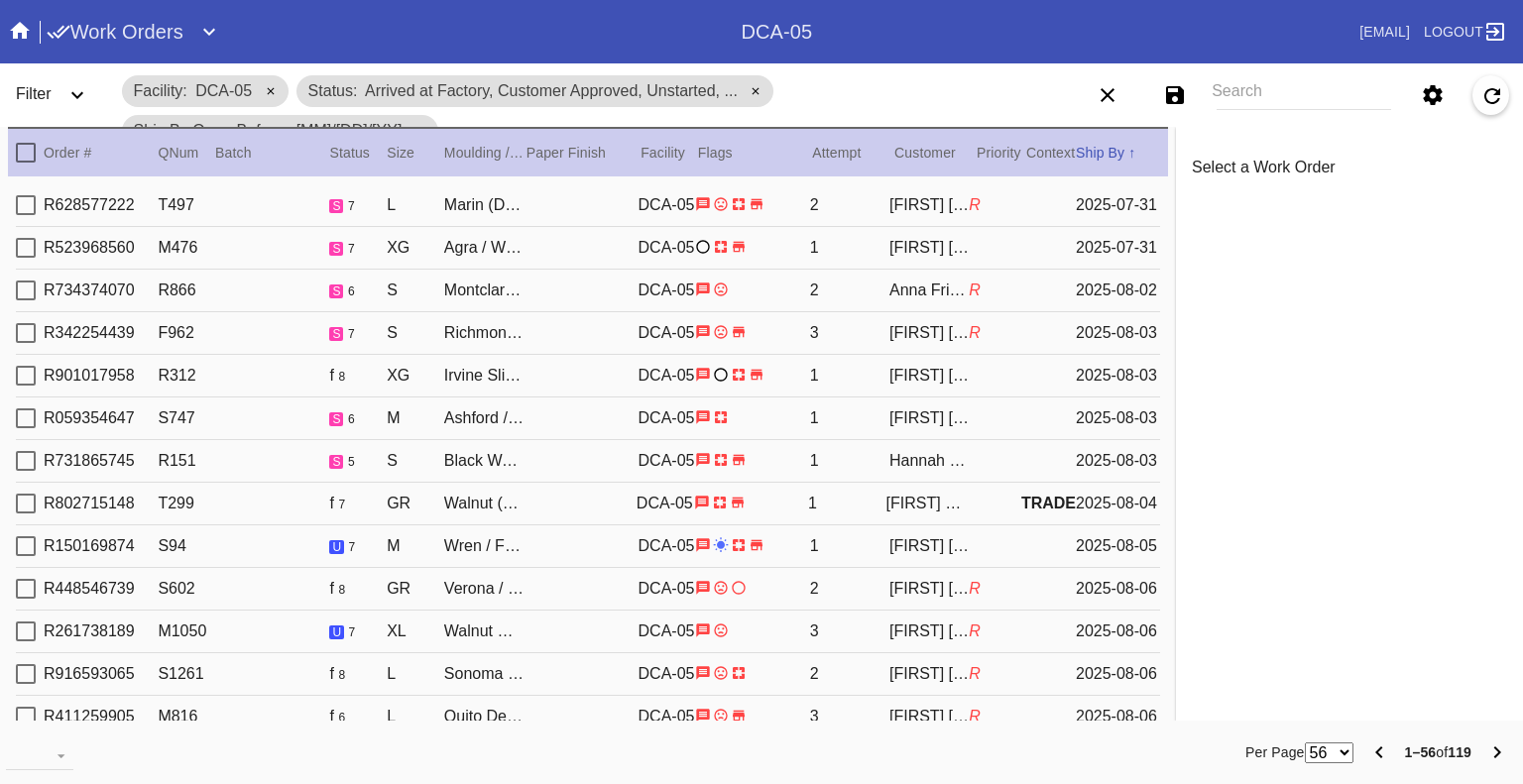 click at bounding box center [77, 95] 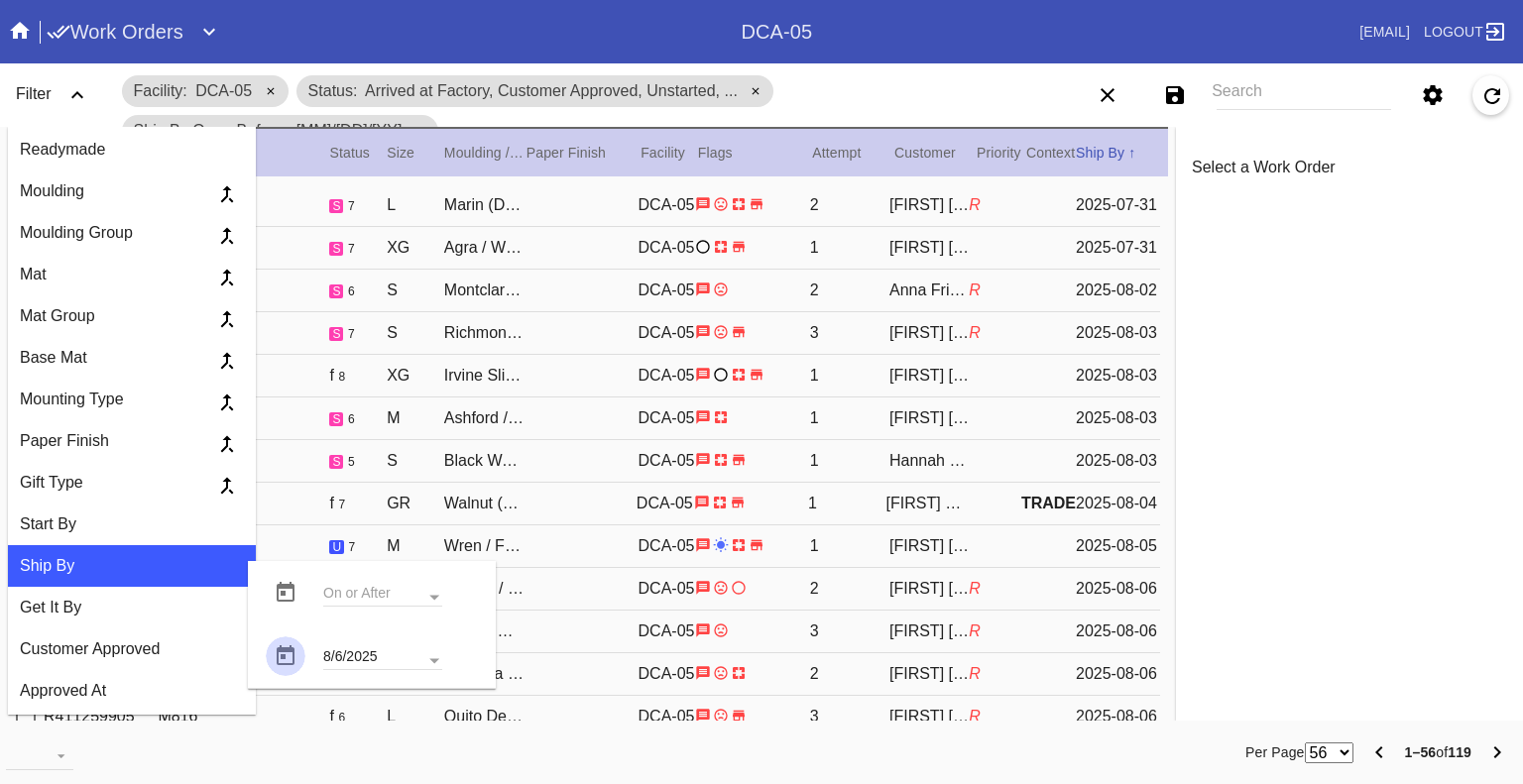 click at bounding box center (286, 656) 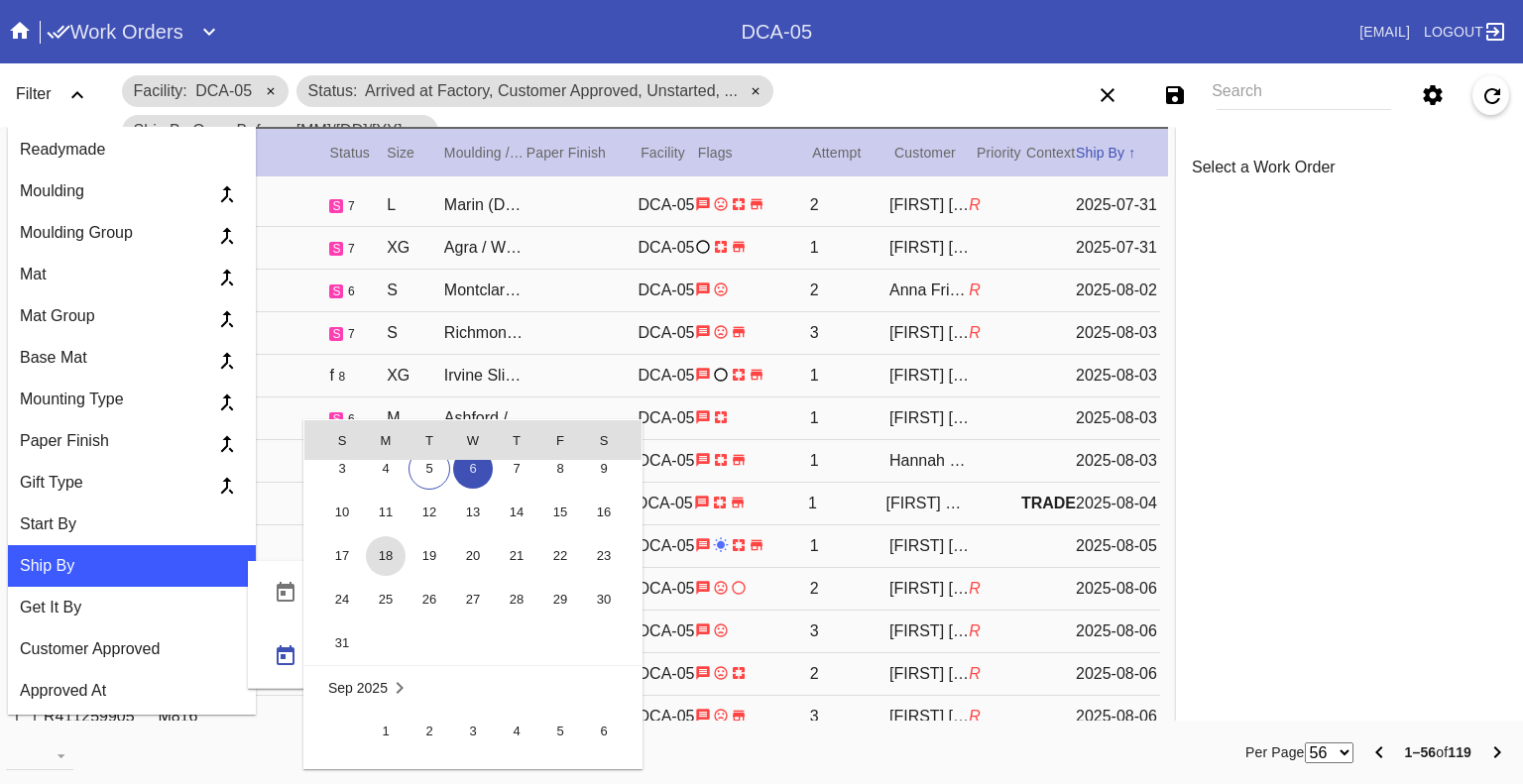 scroll, scrollTop: 458887, scrollLeft: 0, axis: vertical 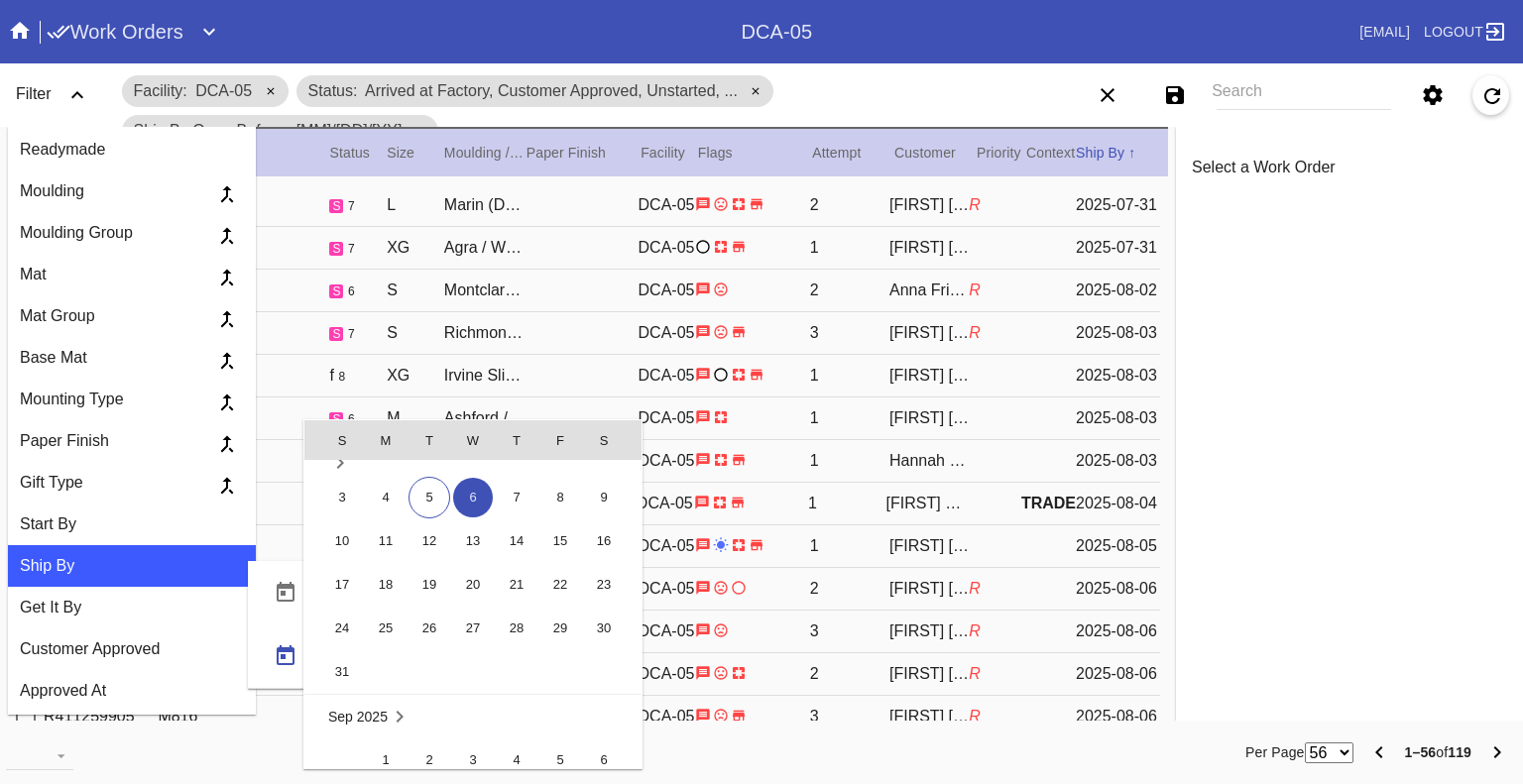 click on "5" at bounding box center [429, 498] 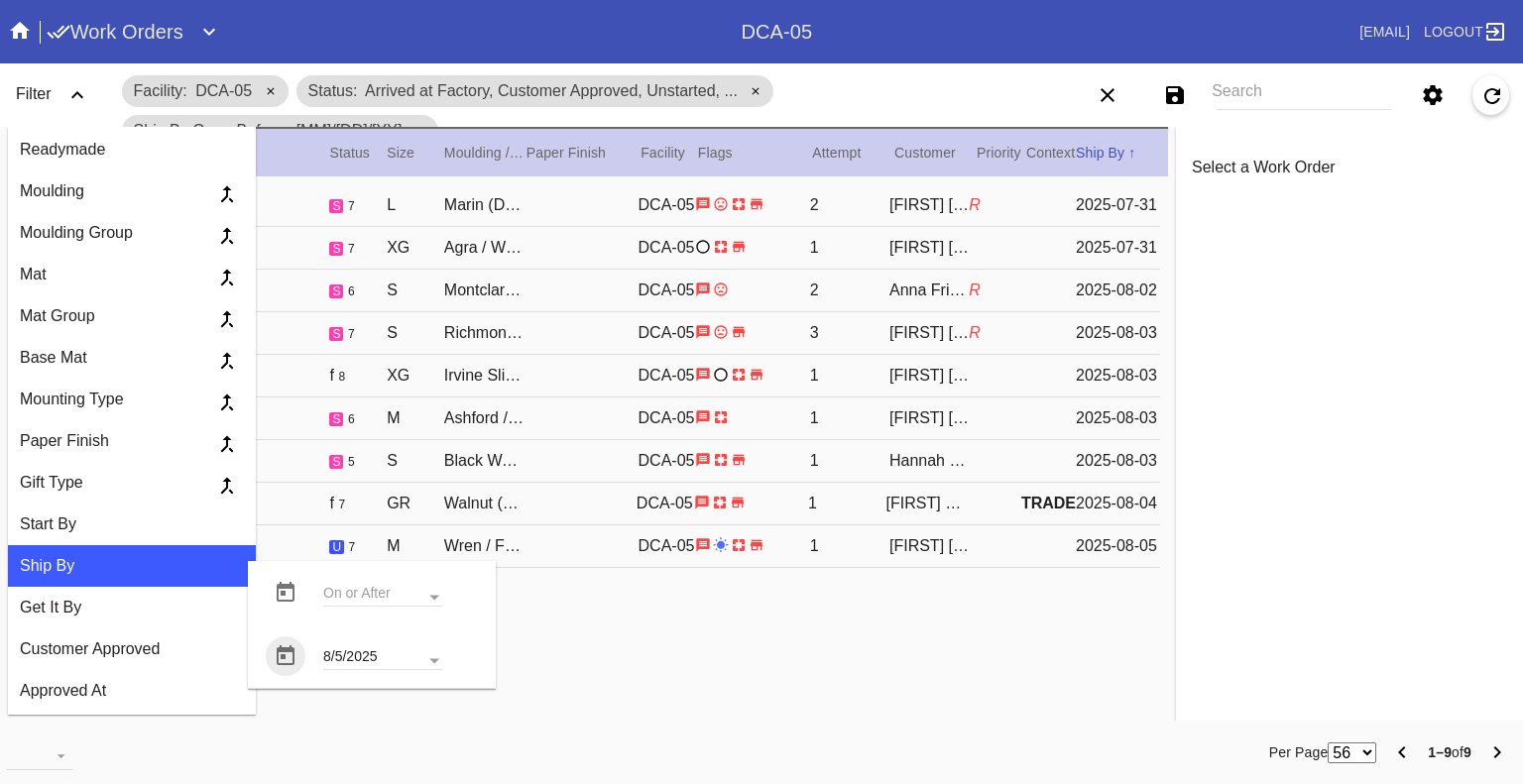 click 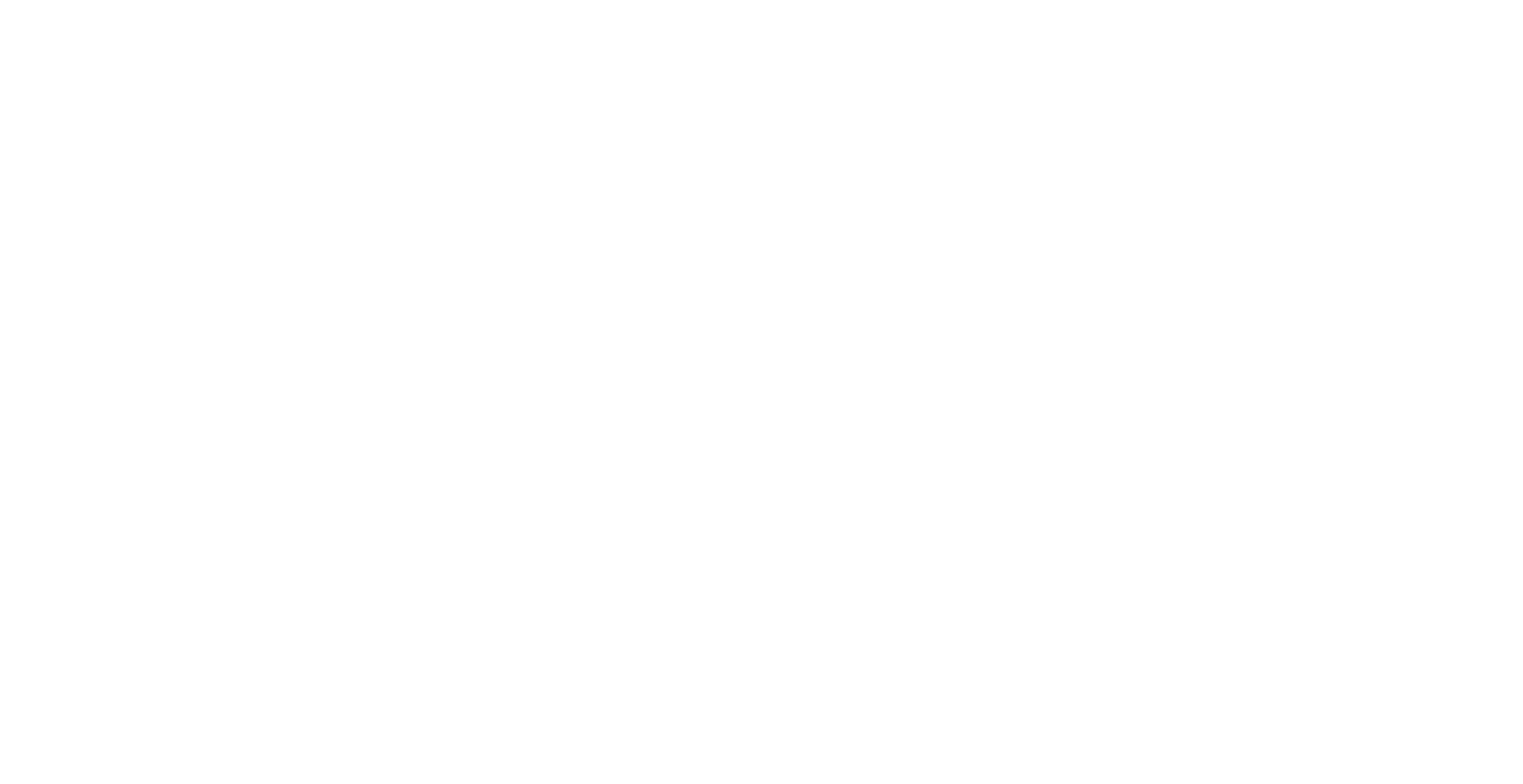 scroll, scrollTop: 0, scrollLeft: 0, axis: both 